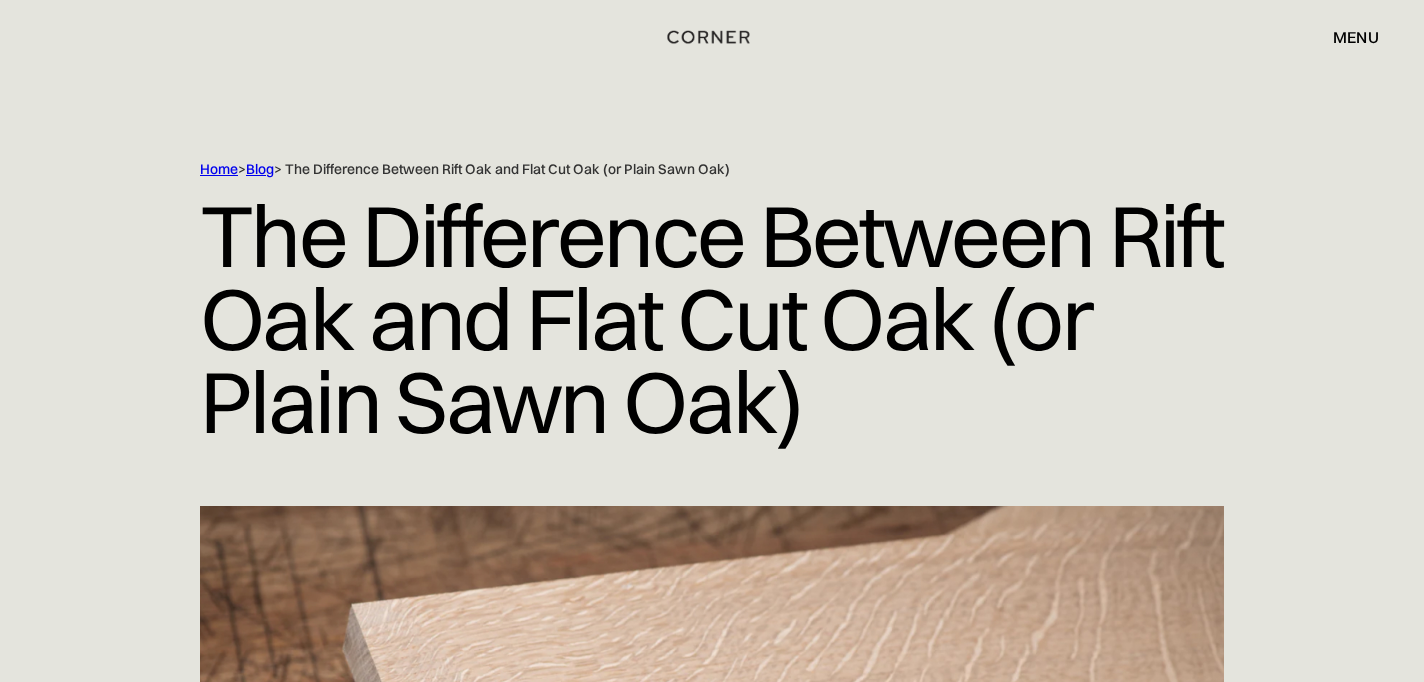 scroll, scrollTop: 330, scrollLeft: 0, axis: vertical 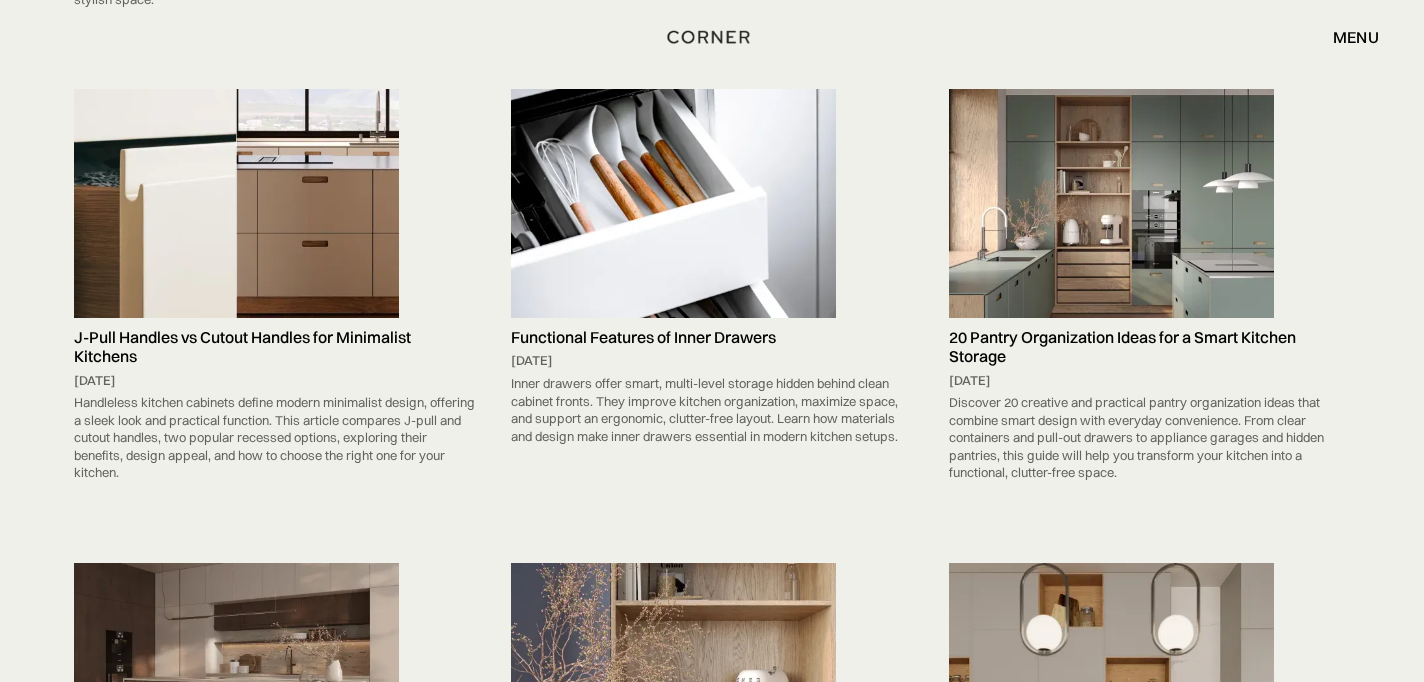 click on "menu" at bounding box center [1356, 37] 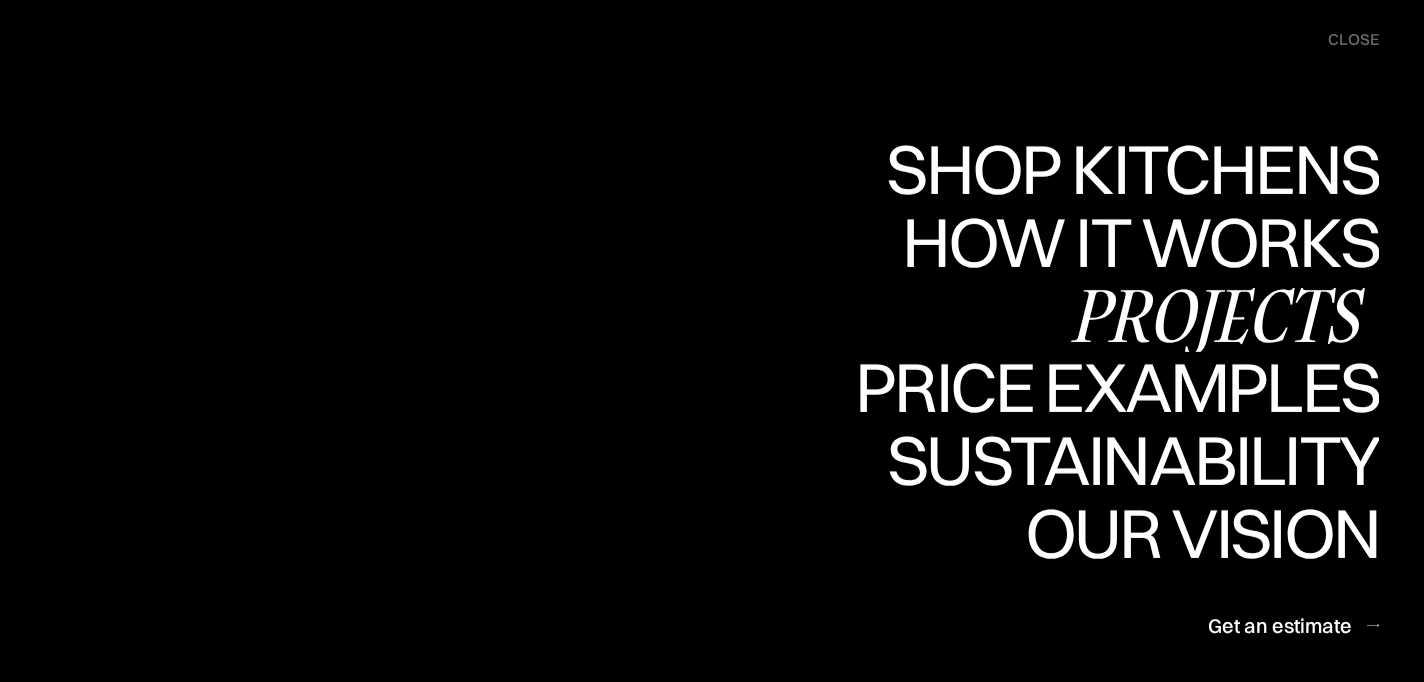 click on "Projects" at bounding box center [1217, 314] 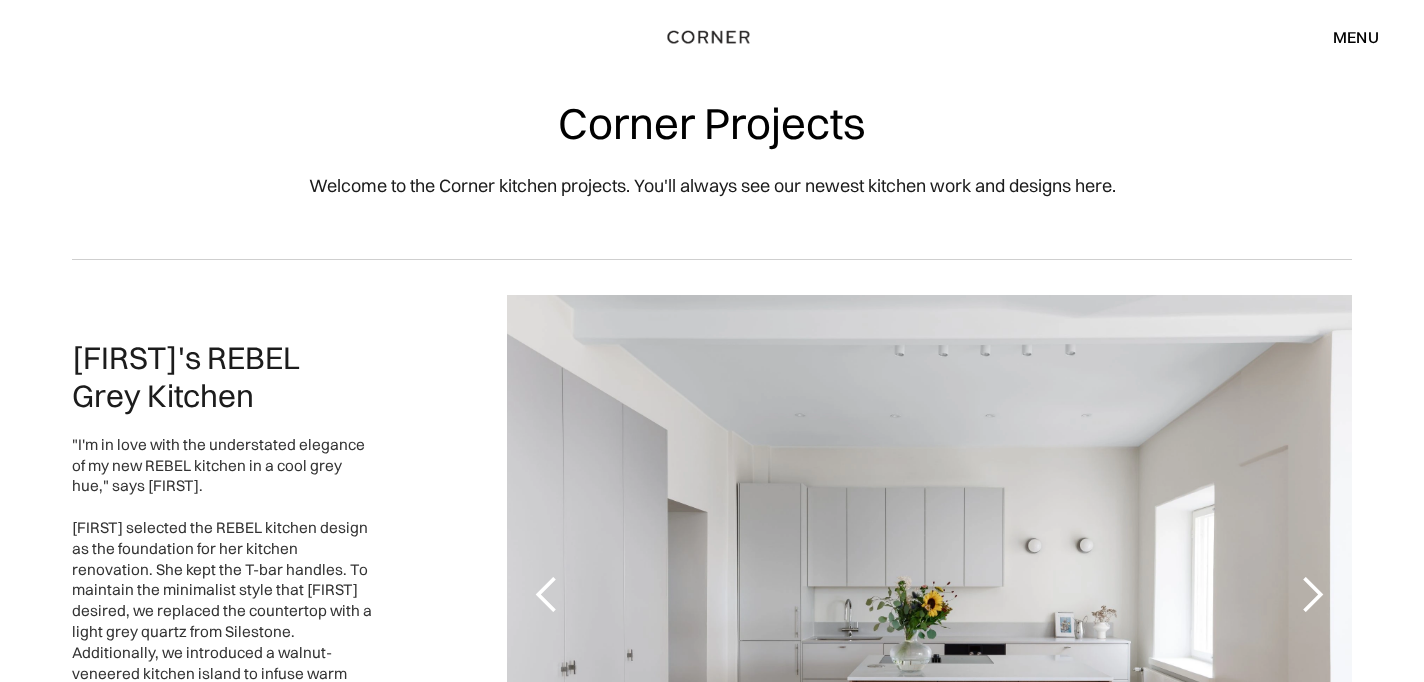 scroll, scrollTop: 0, scrollLeft: 0, axis: both 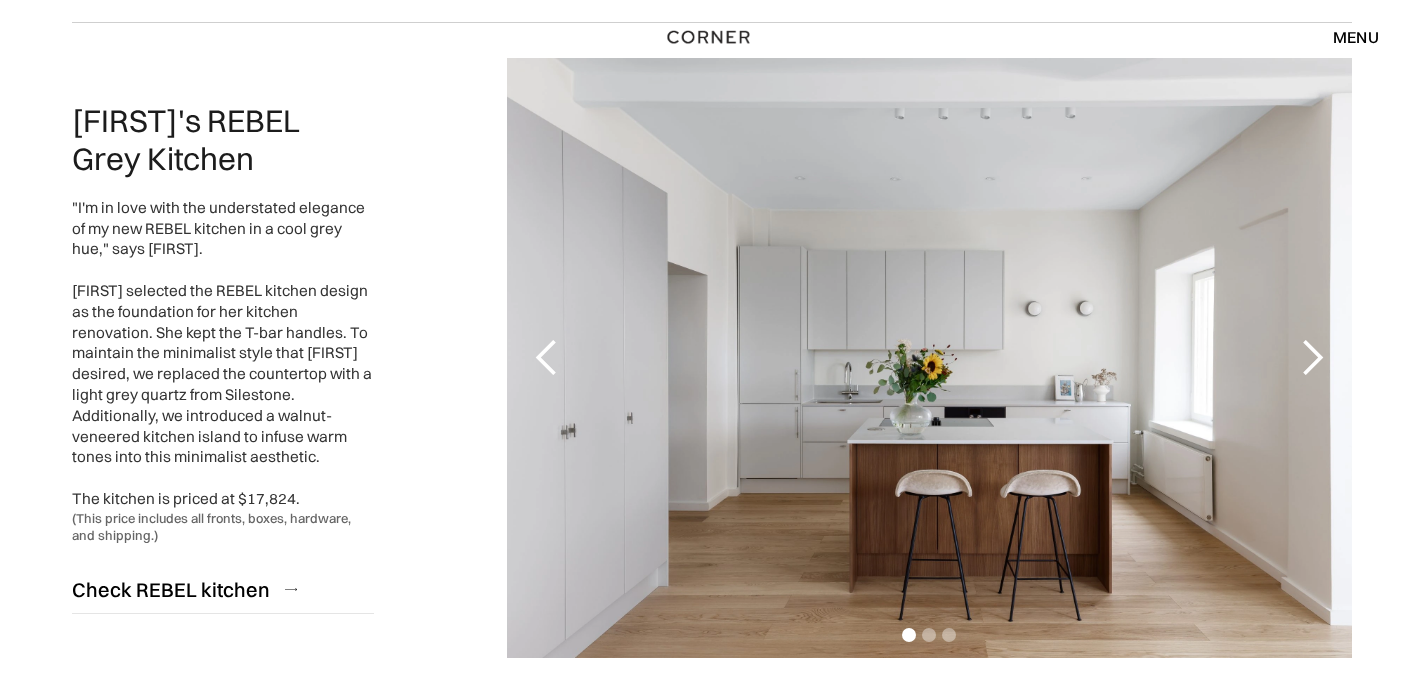 click at bounding box center [1312, 358] 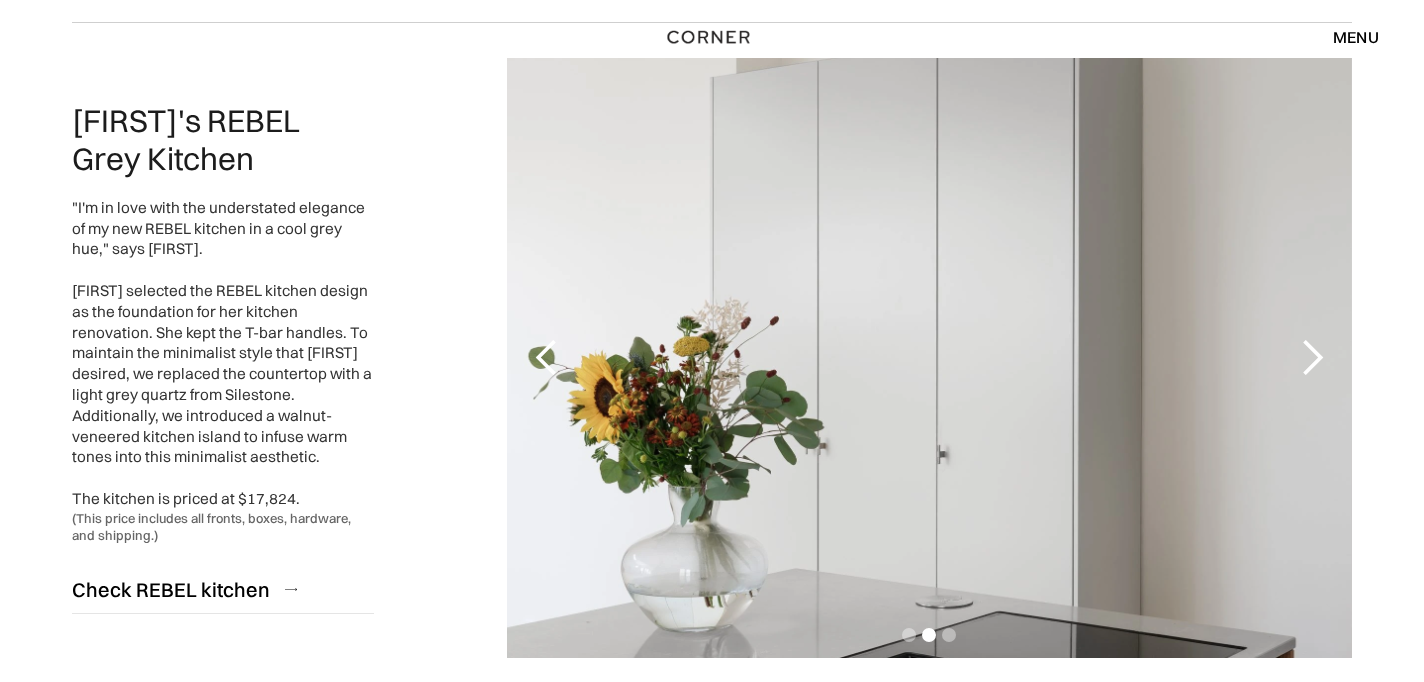 click at bounding box center [1312, 358] 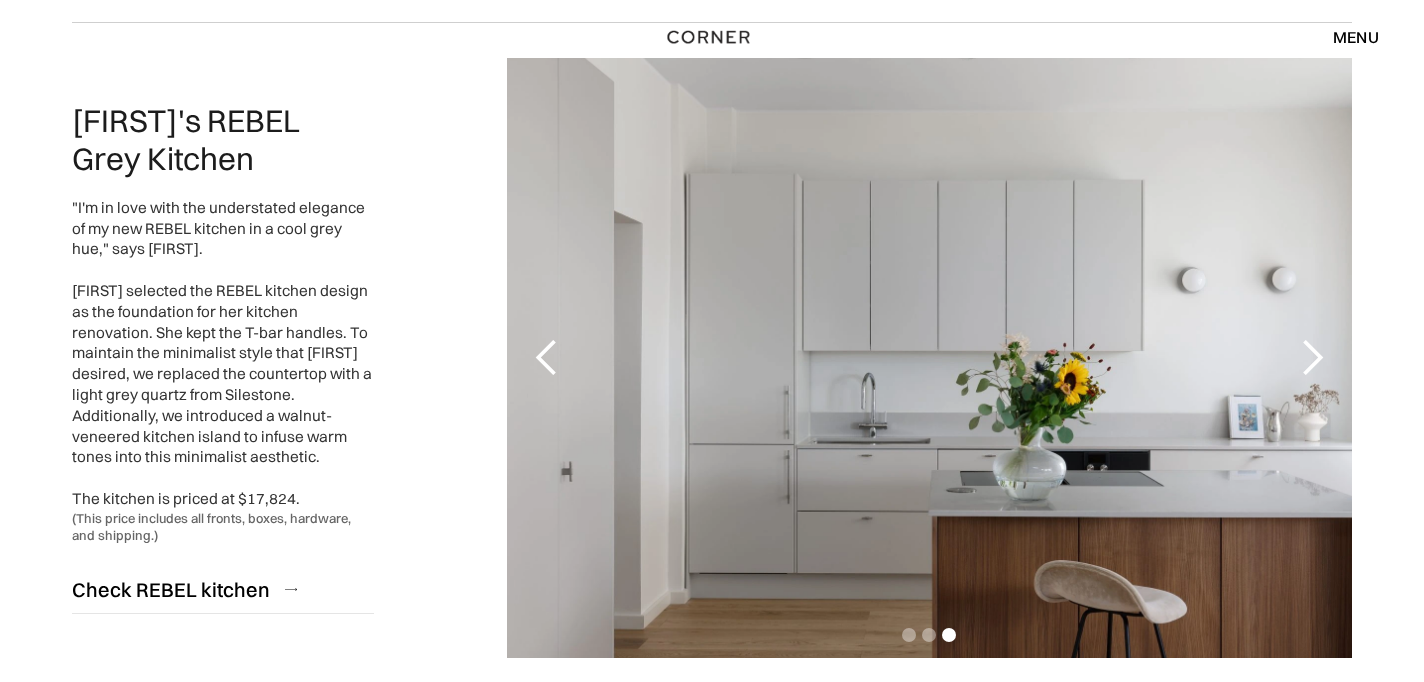 click at bounding box center [1312, 358] 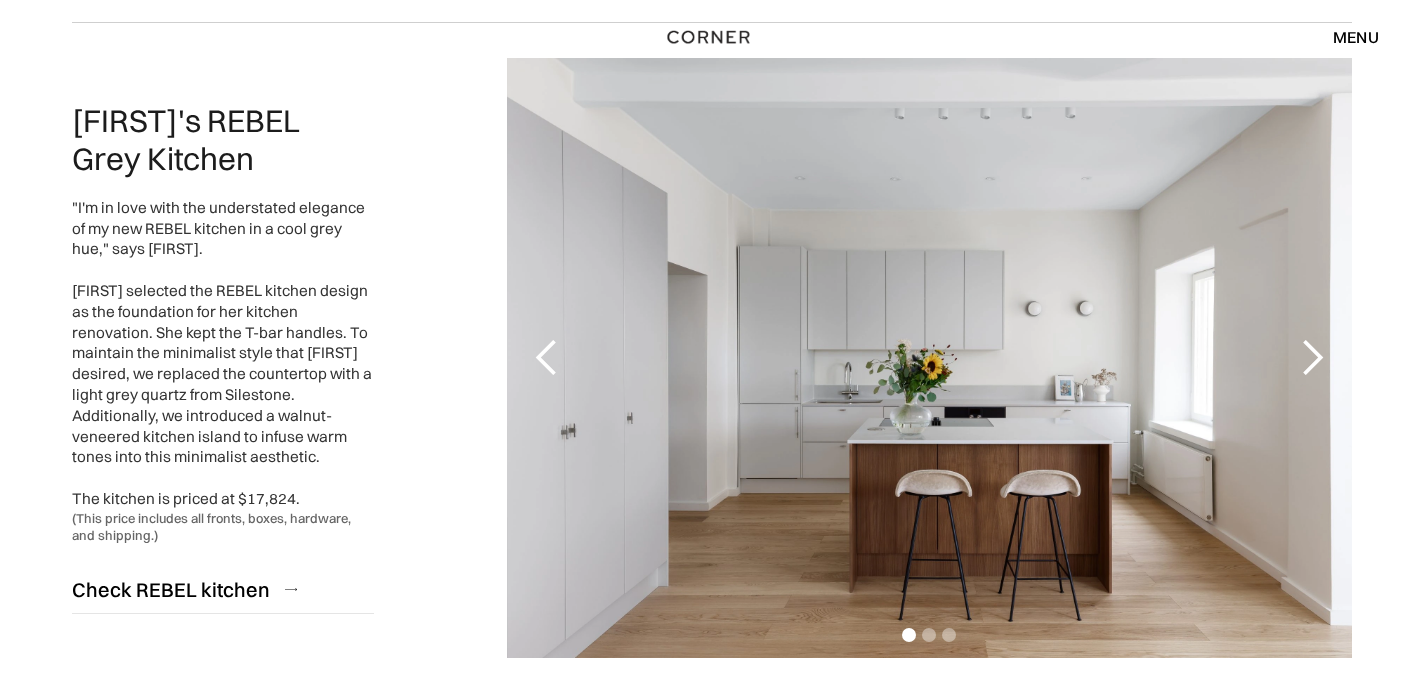 click at bounding box center (1312, 358) 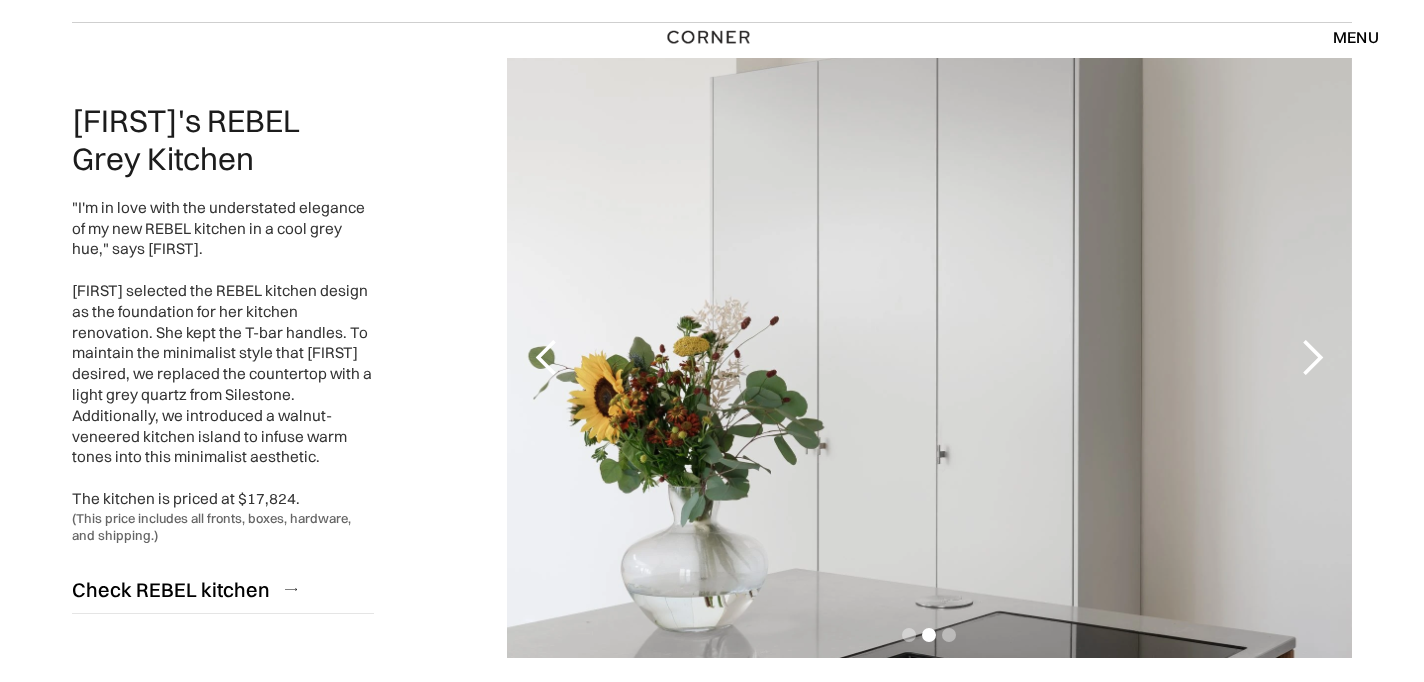 click at bounding box center (1312, 358) 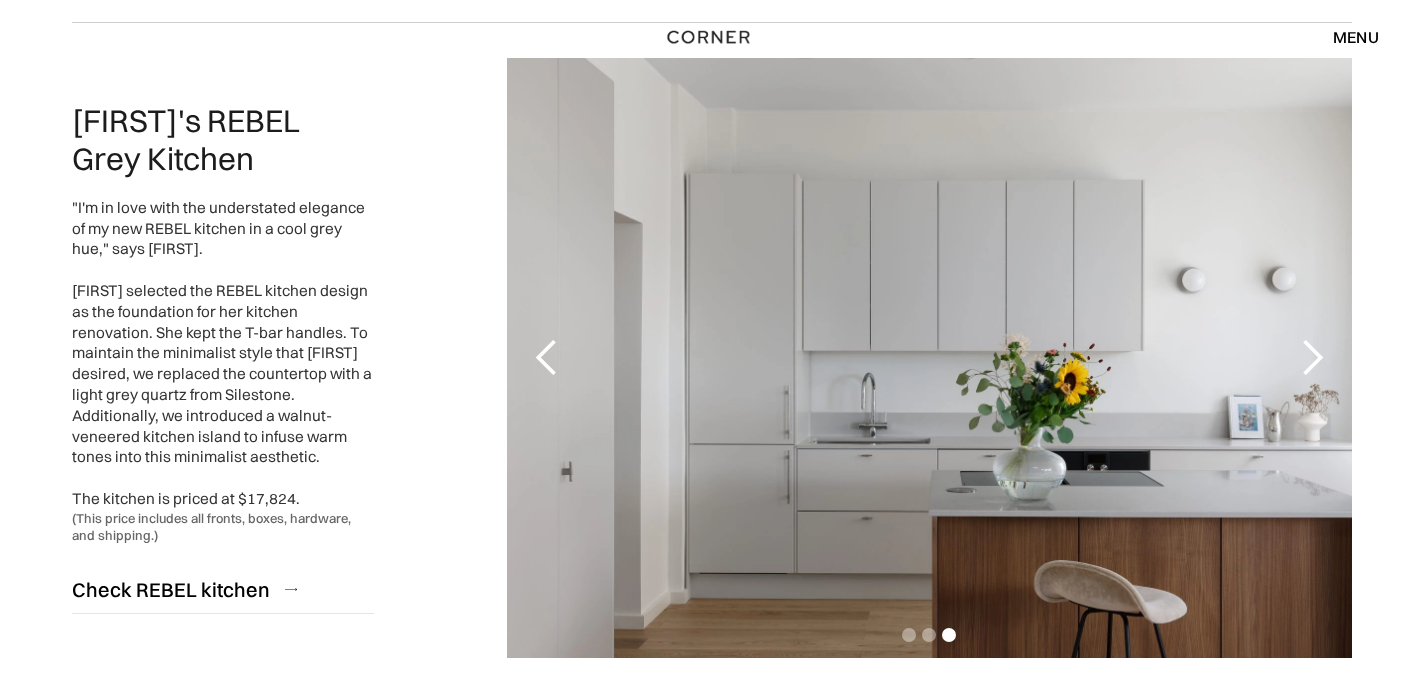 click at bounding box center [1312, 358] 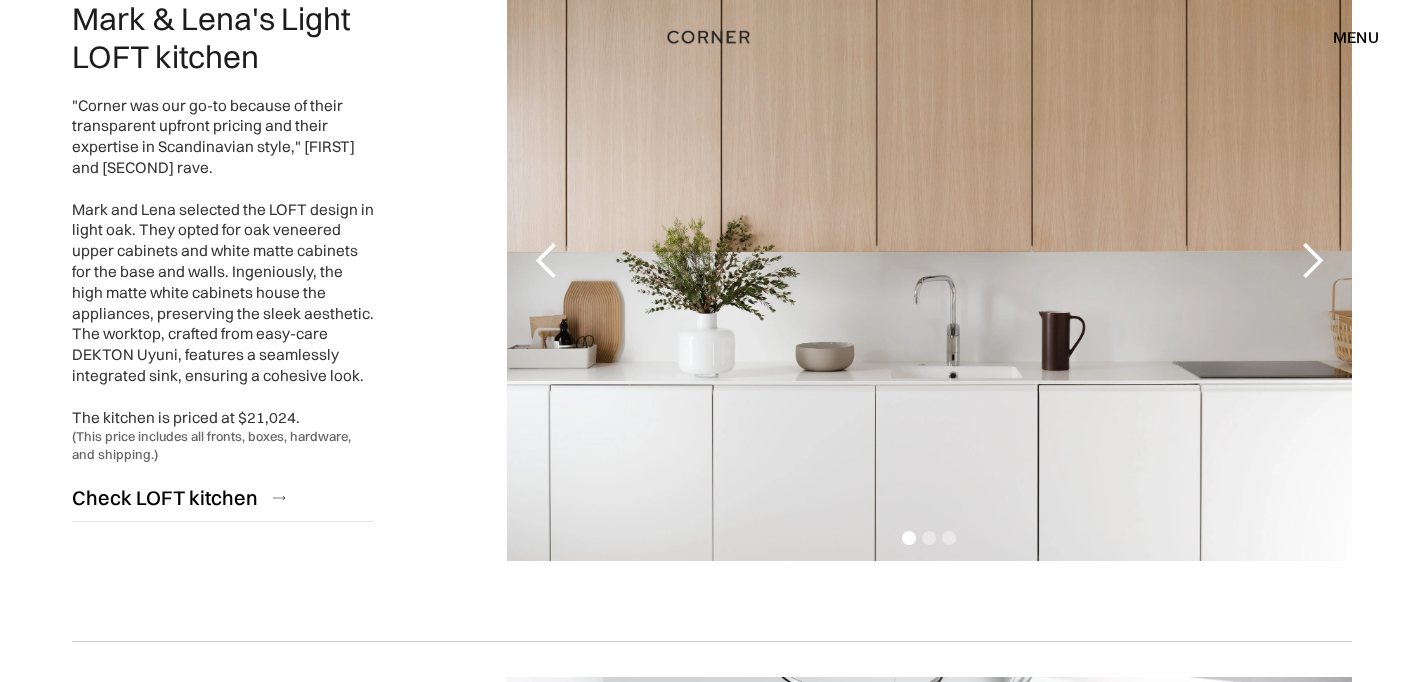 scroll, scrollTop: 1768, scrollLeft: 0, axis: vertical 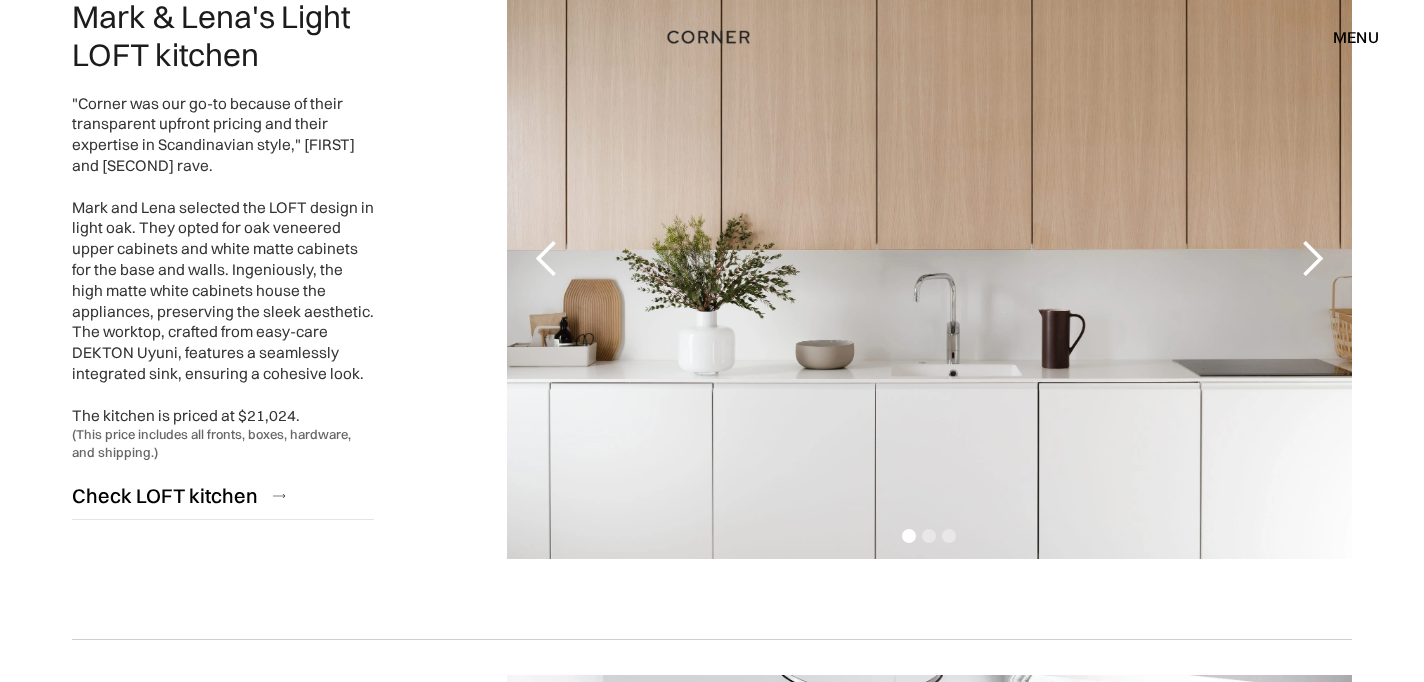 click at bounding box center (1312, 259) 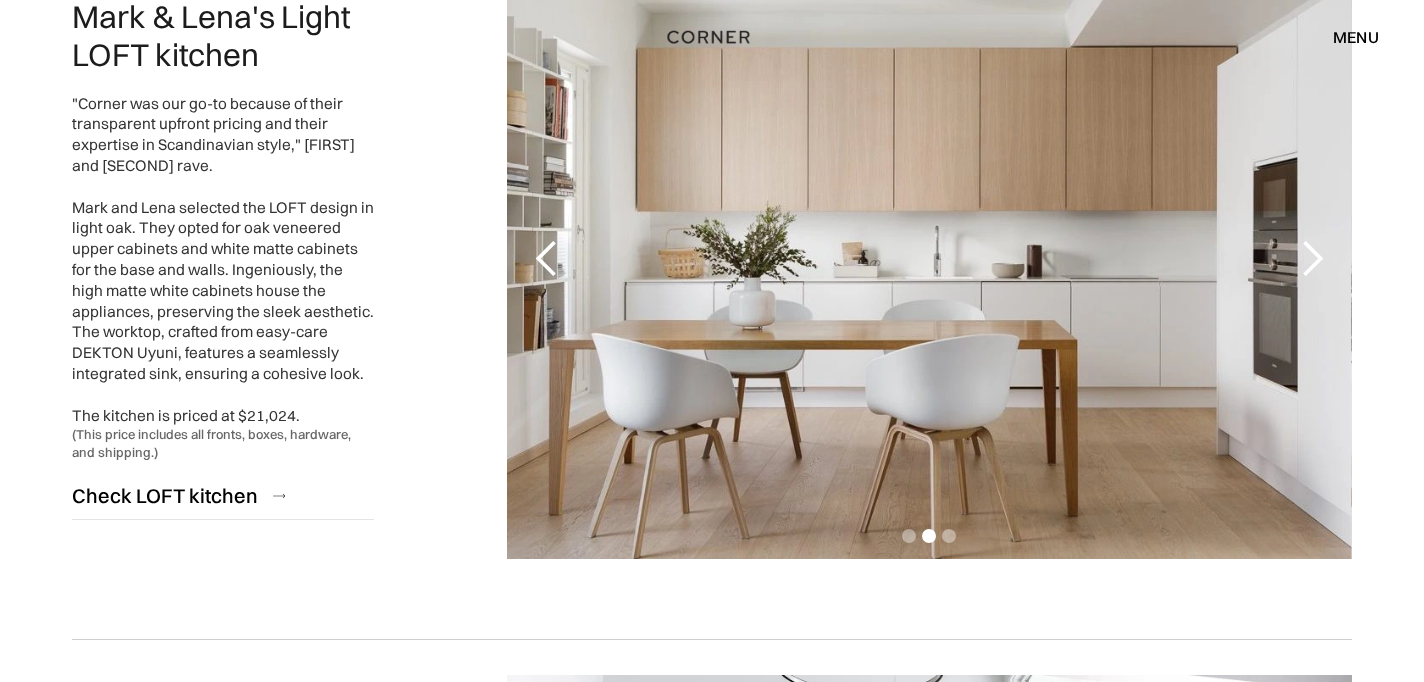 click at bounding box center [1312, 259] 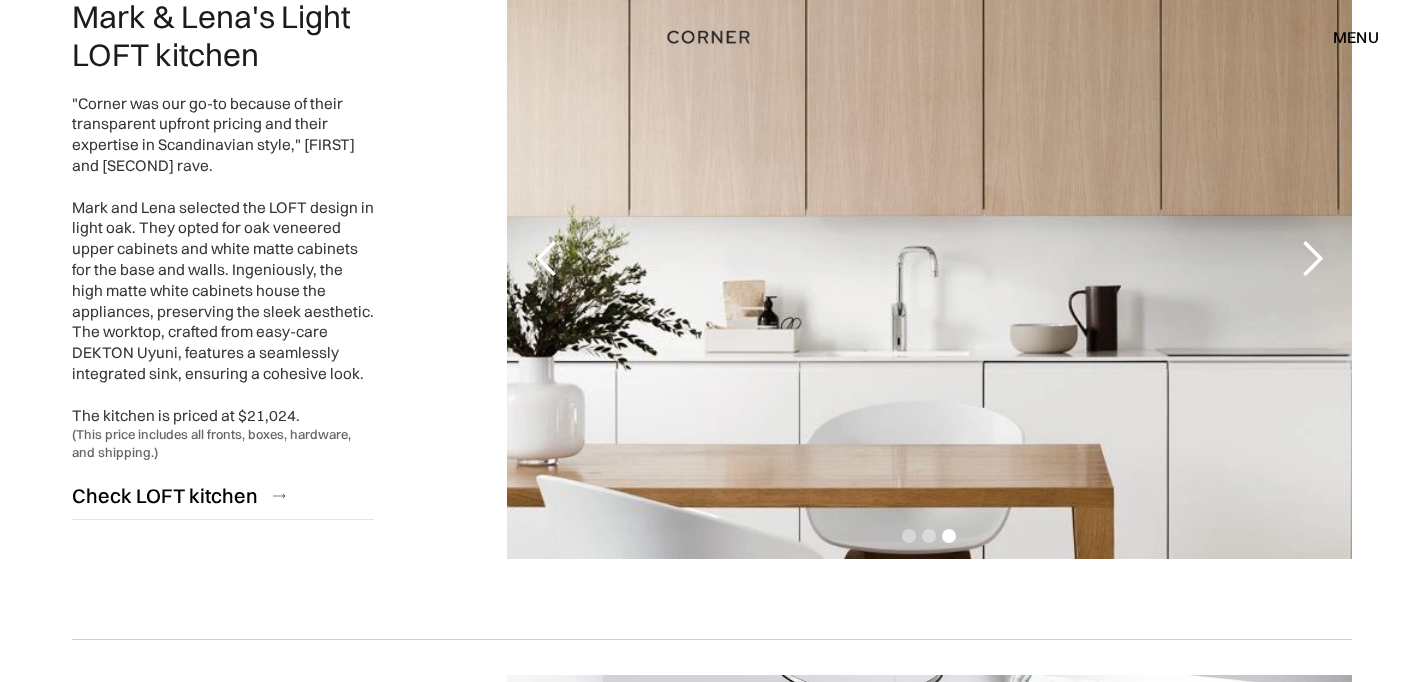 click at bounding box center (1312, 259) 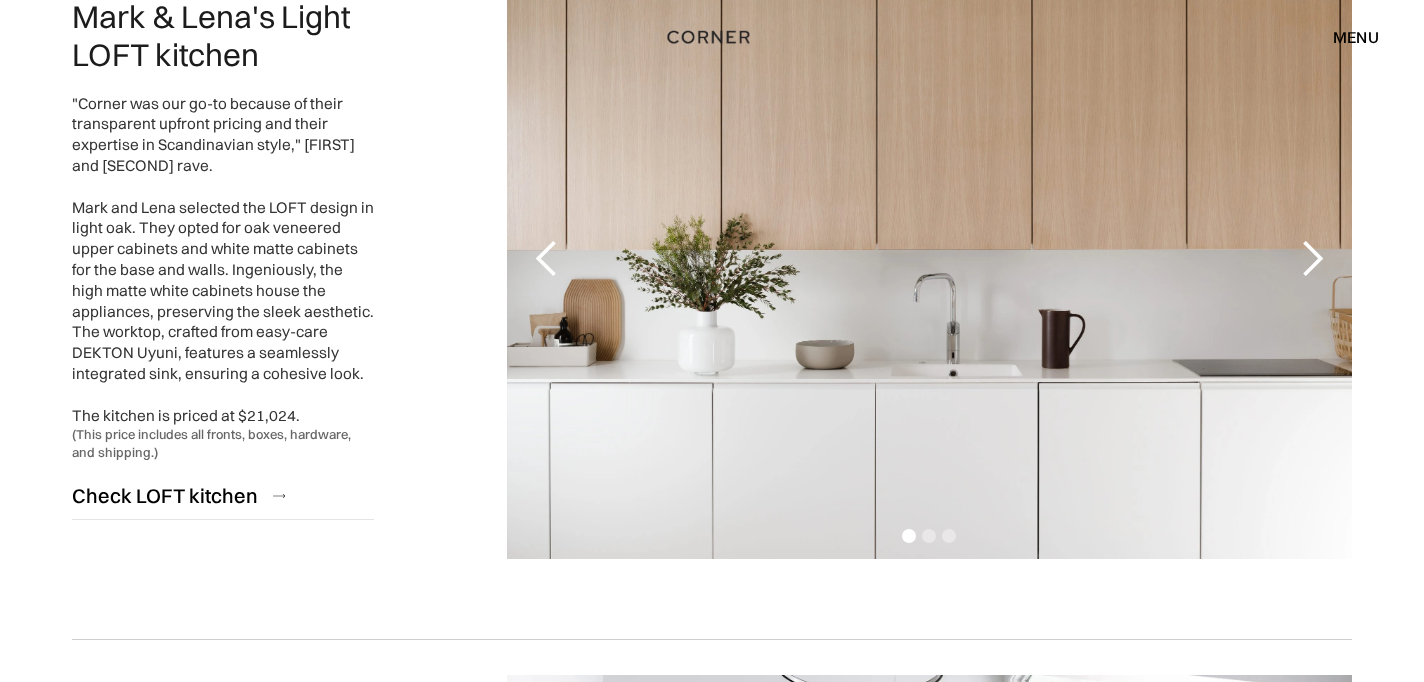 click at bounding box center [1312, 259] 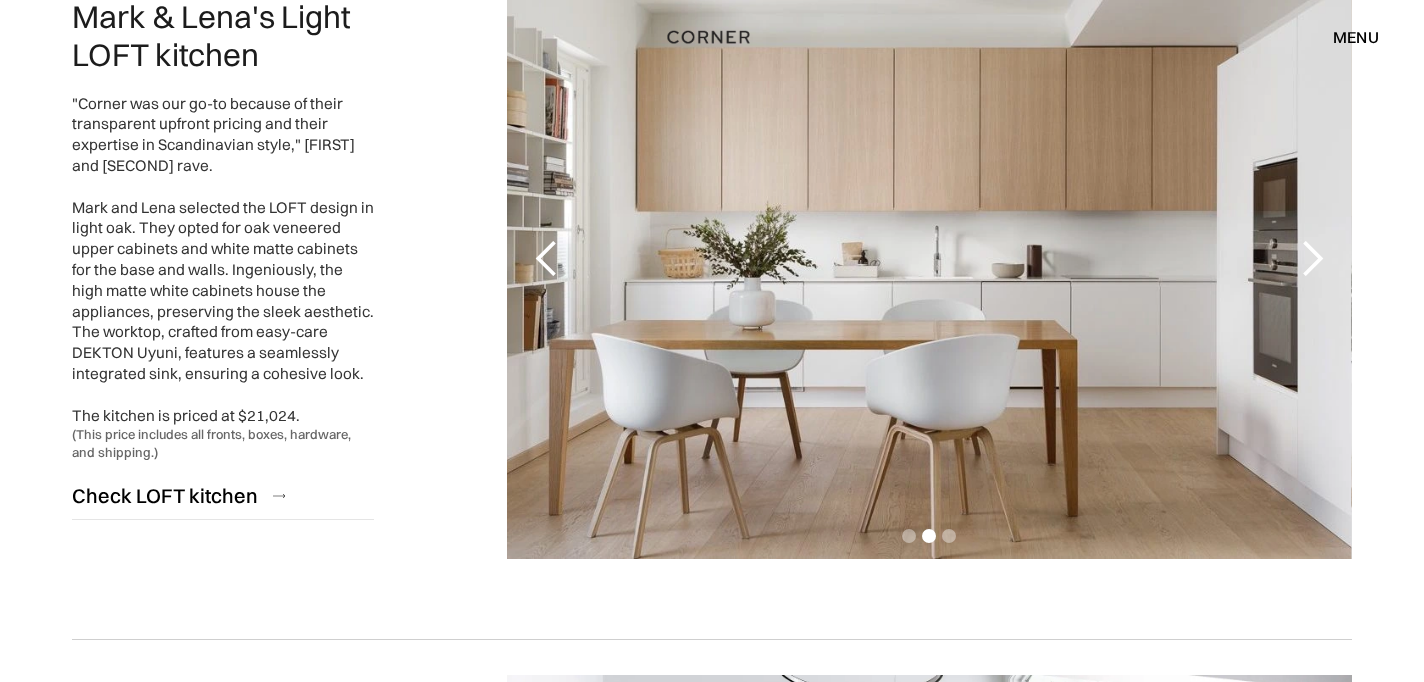 click at bounding box center (1312, 259) 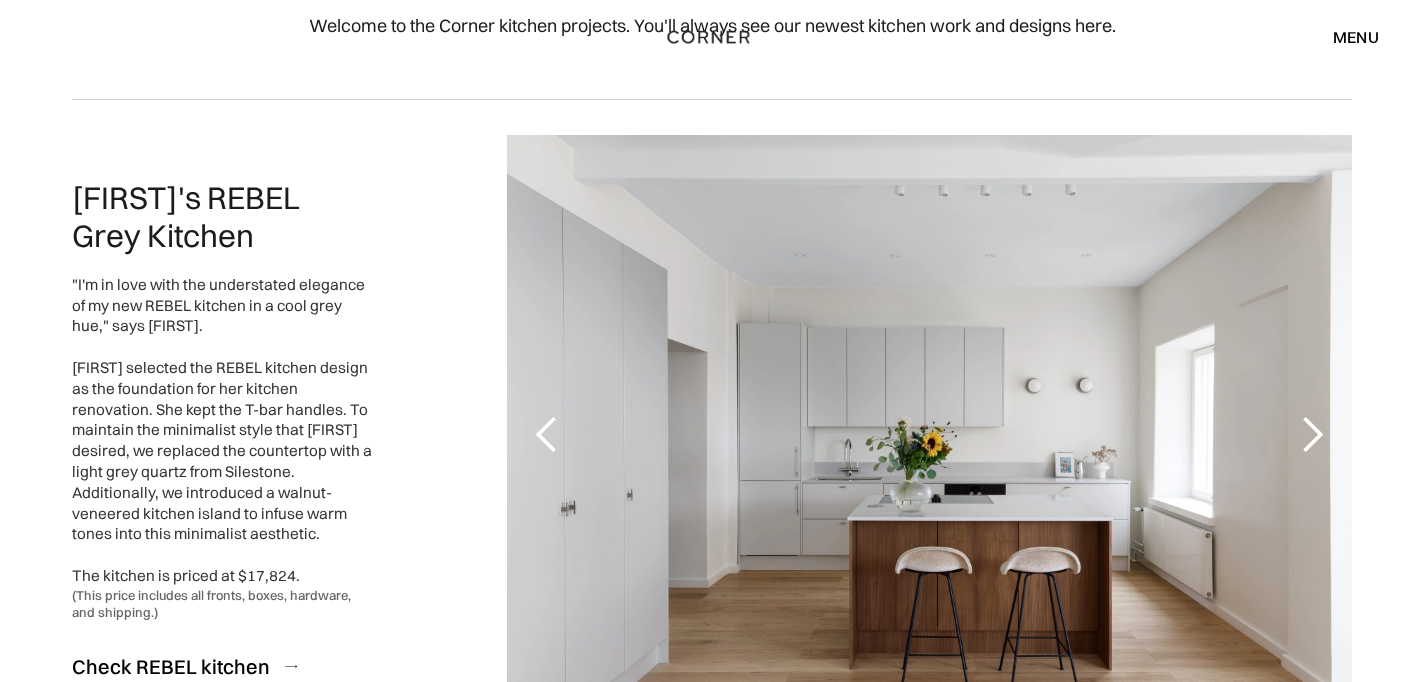 scroll, scrollTop: 0, scrollLeft: 0, axis: both 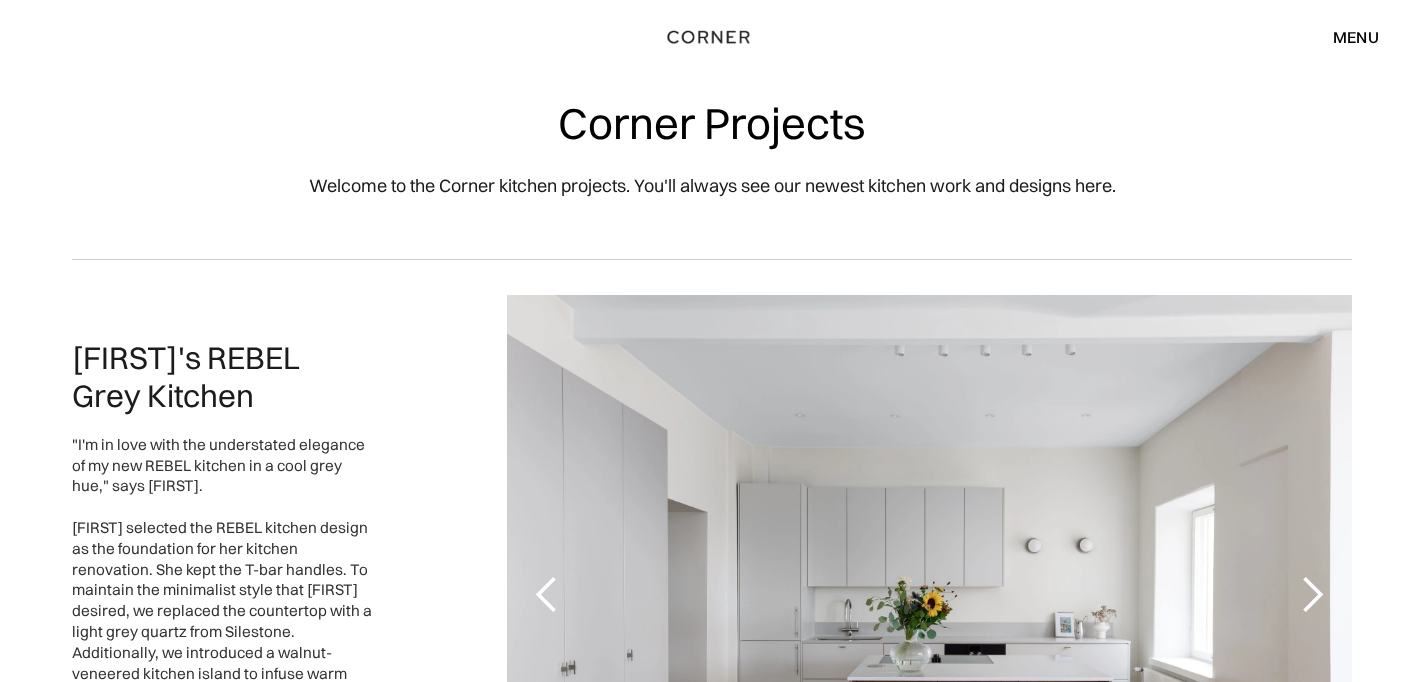 click on "menu" at bounding box center [1356, 37] 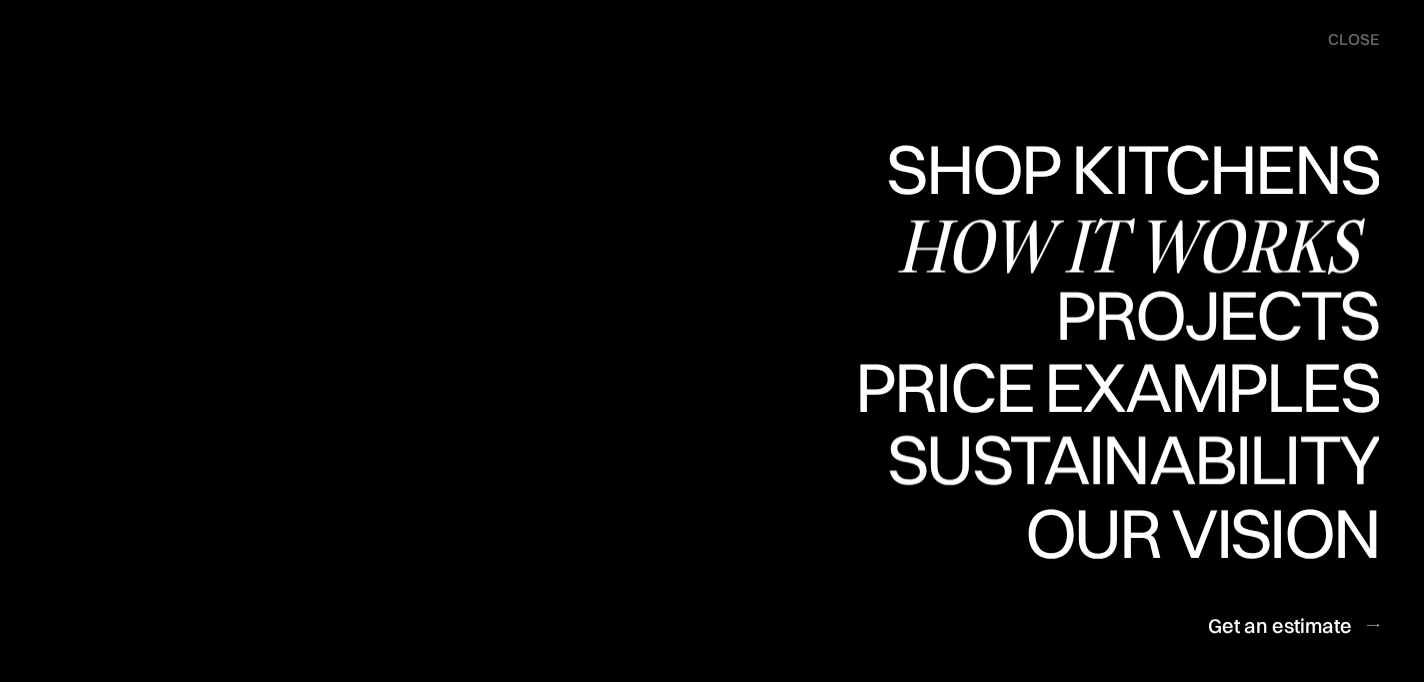 click on "How it works" at bounding box center (1138, 245) 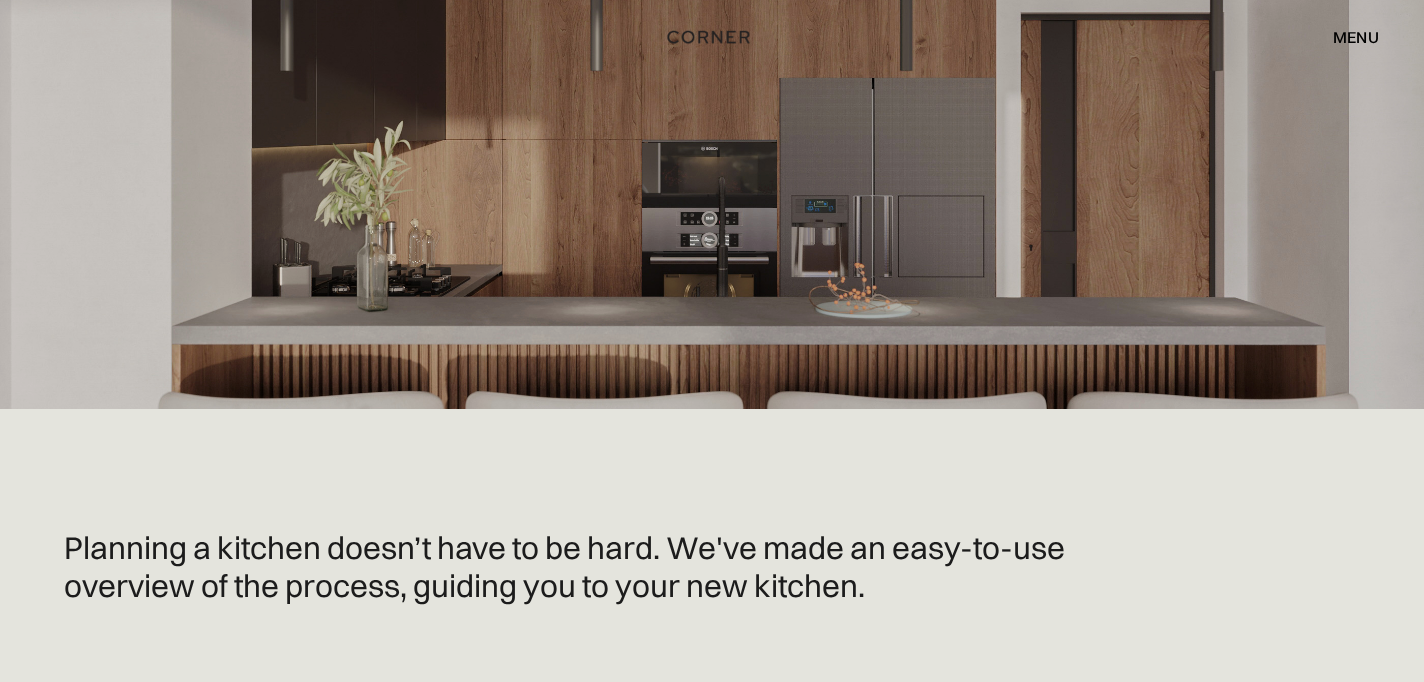 scroll, scrollTop: 0, scrollLeft: 0, axis: both 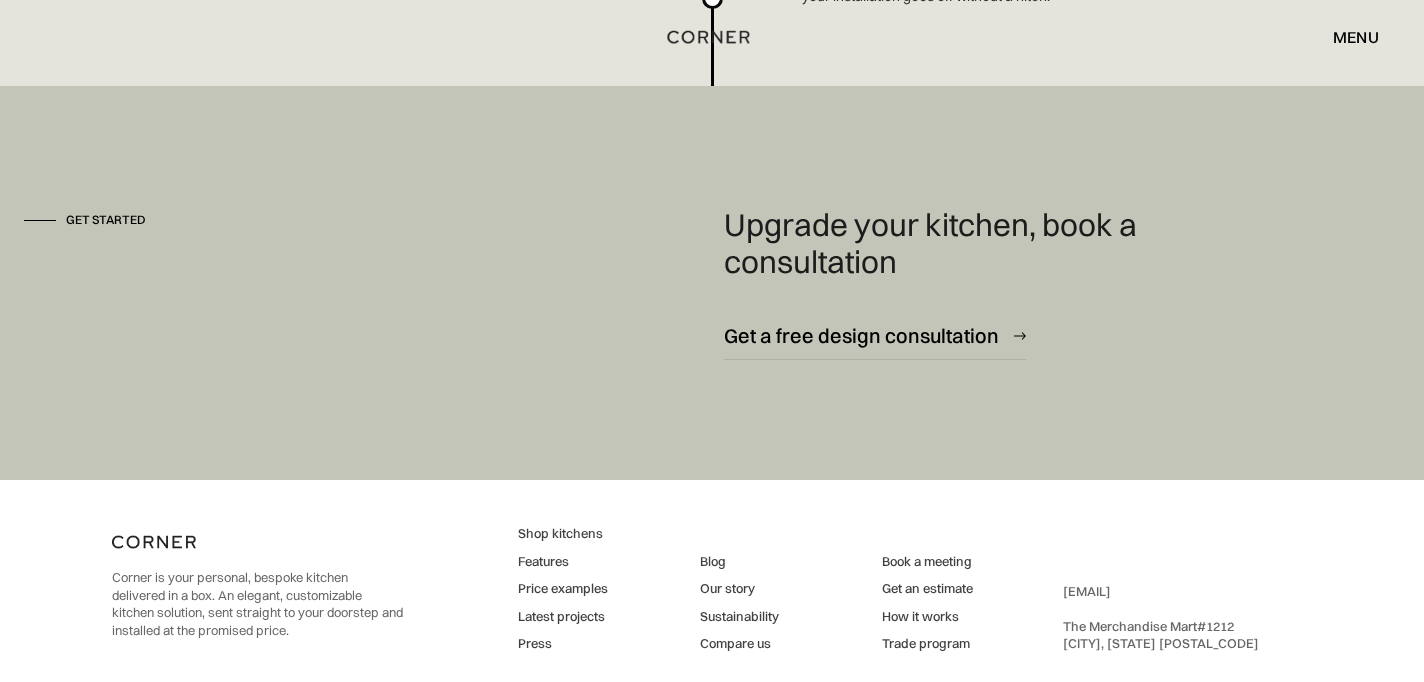 click on "Features" at bounding box center [563, 562] 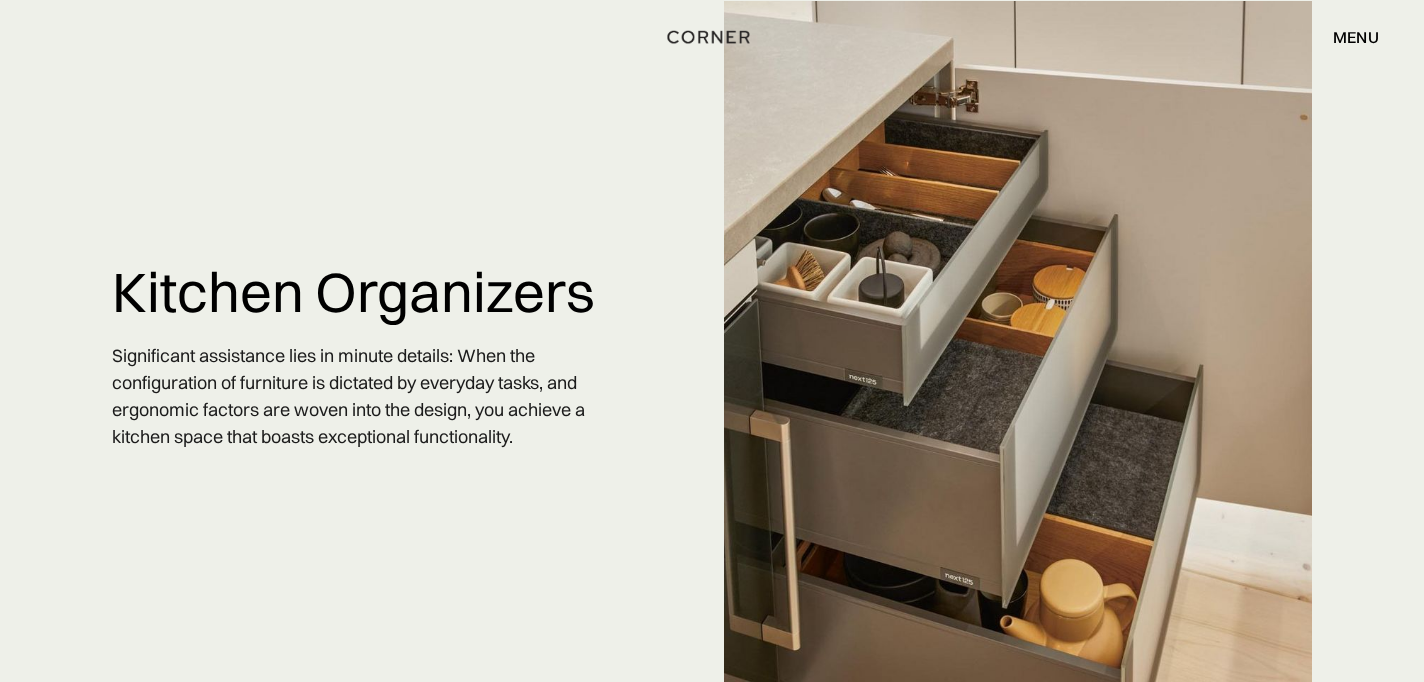 scroll, scrollTop: 0, scrollLeft: 0, axis: both 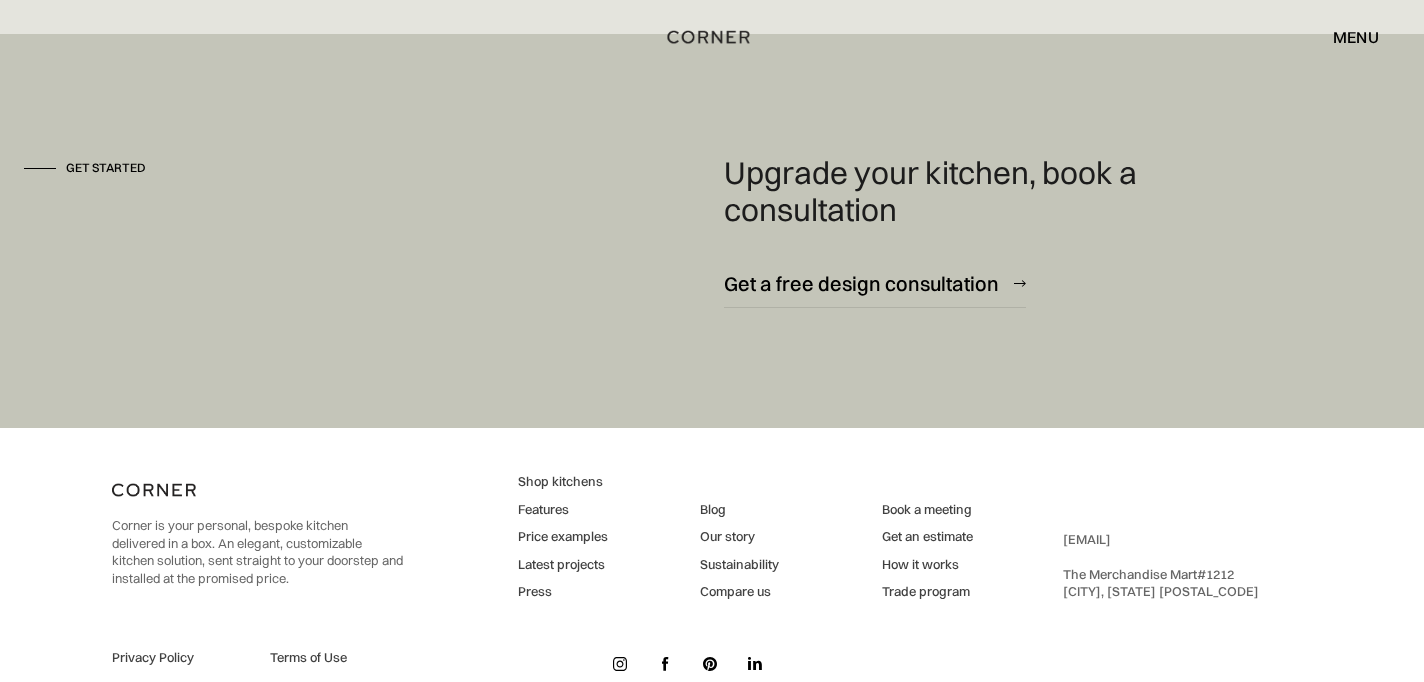 click on "Compare us" at bounding box center (739, 592) 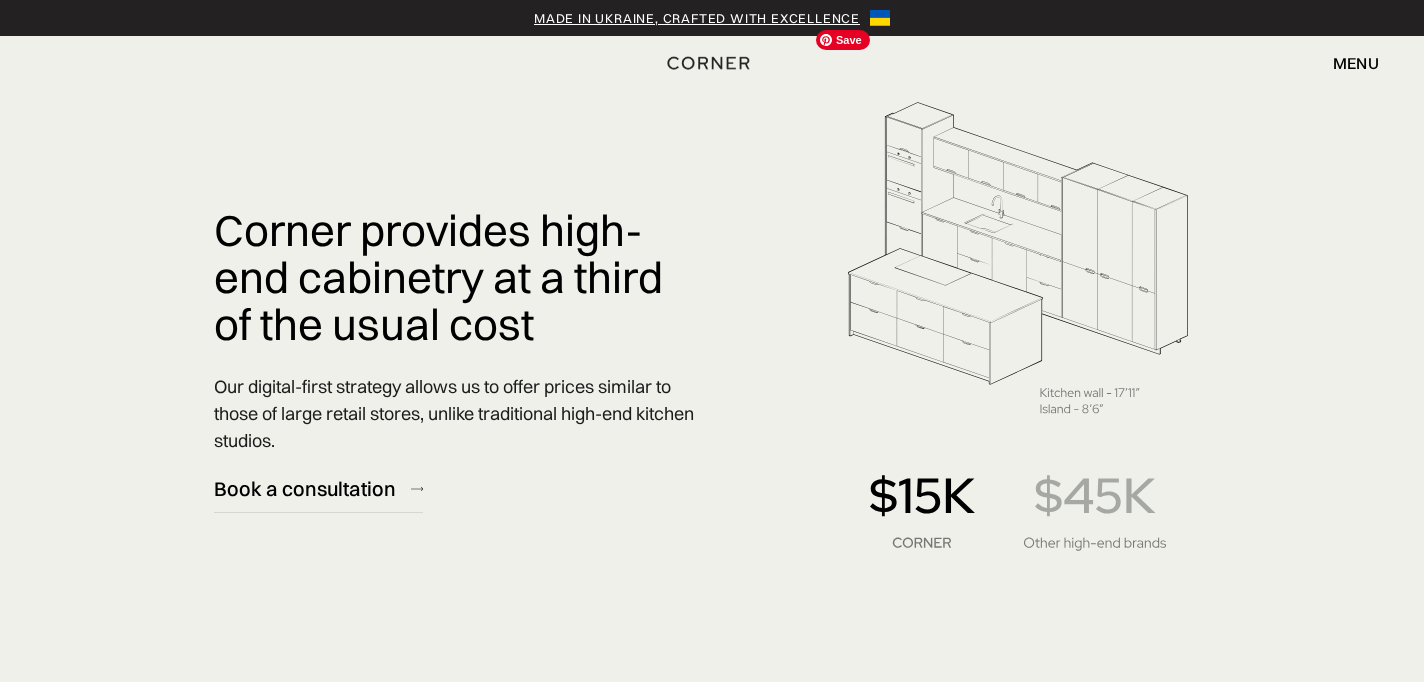 scroll, scrollTop: 0, scrollLeft: 0, axis: both 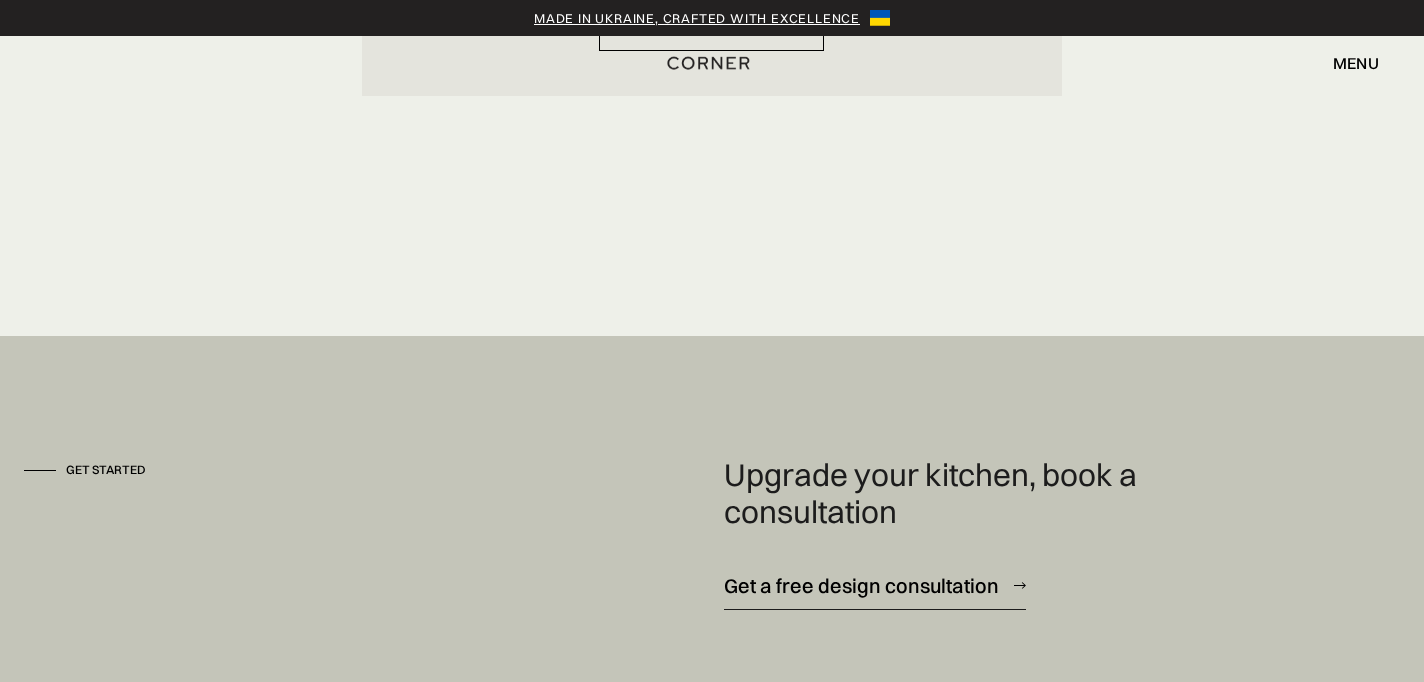 click on "Get a free design consultation" at bounding box center [861, 585] 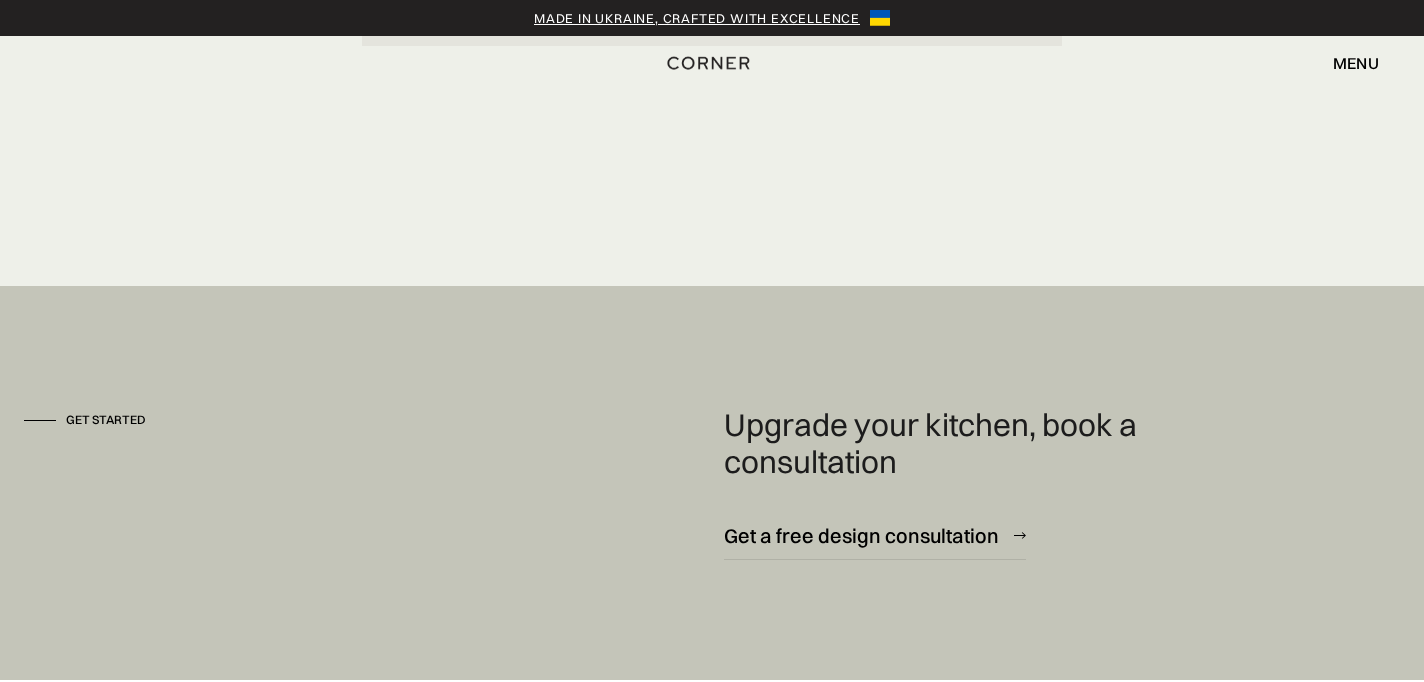 scroll, scrollTop: 4803, scrollLeft: 0, axis: vertical 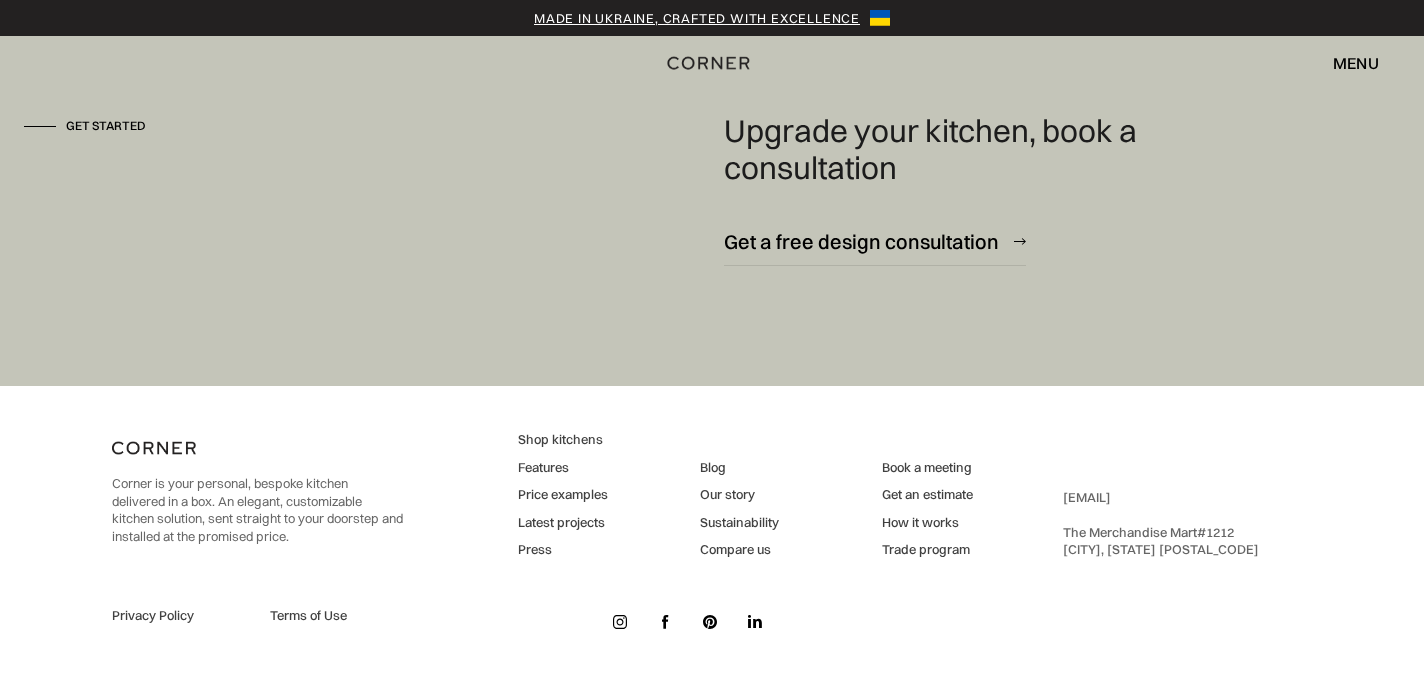 click on "Blog" at bounding box center [739, 468] 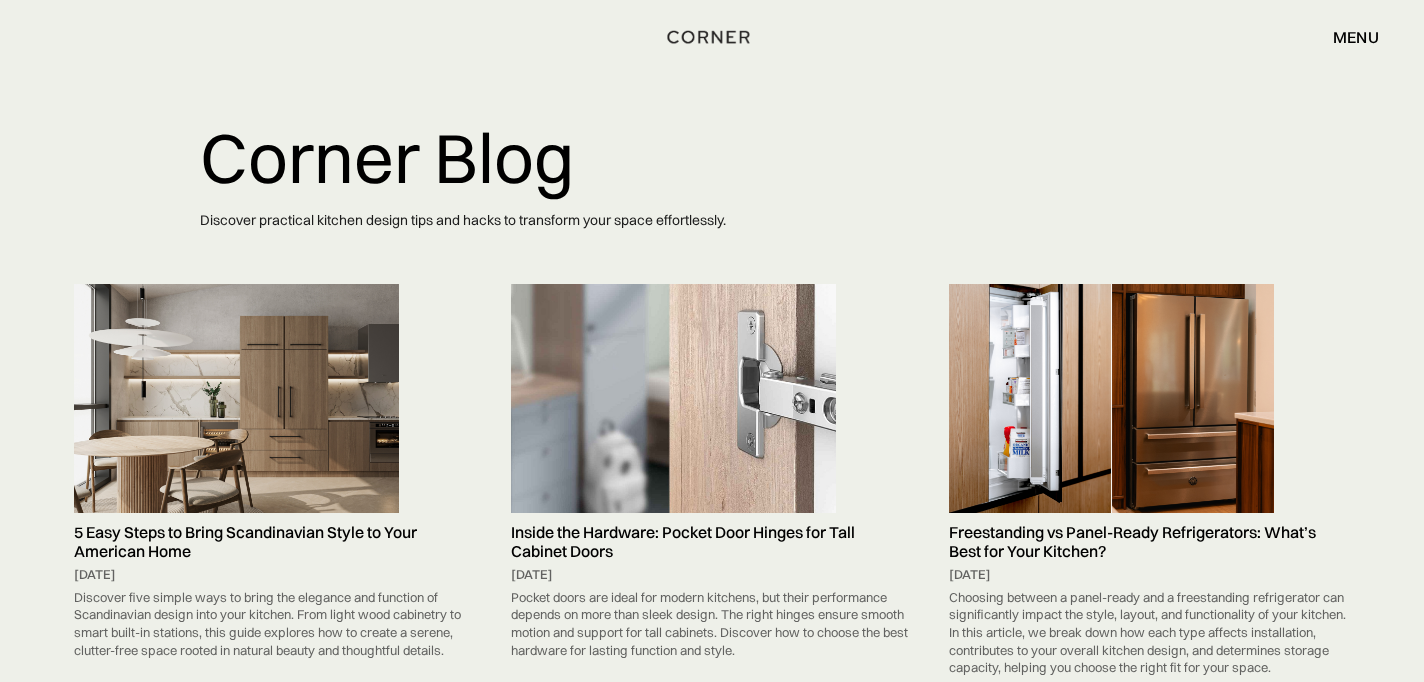 scroll, scrollTop: 0, scrollLeft: 0, axis: both 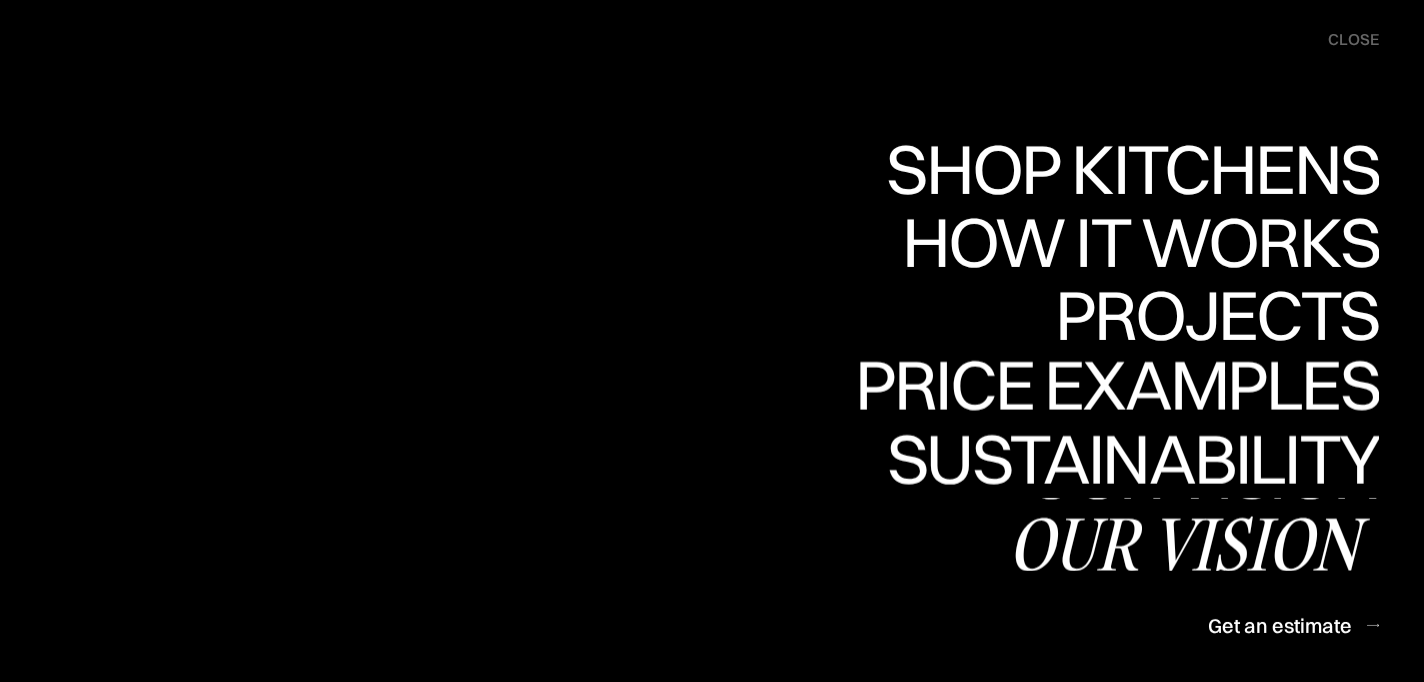 click on "Our vision" at bounding box center [1193, 543] 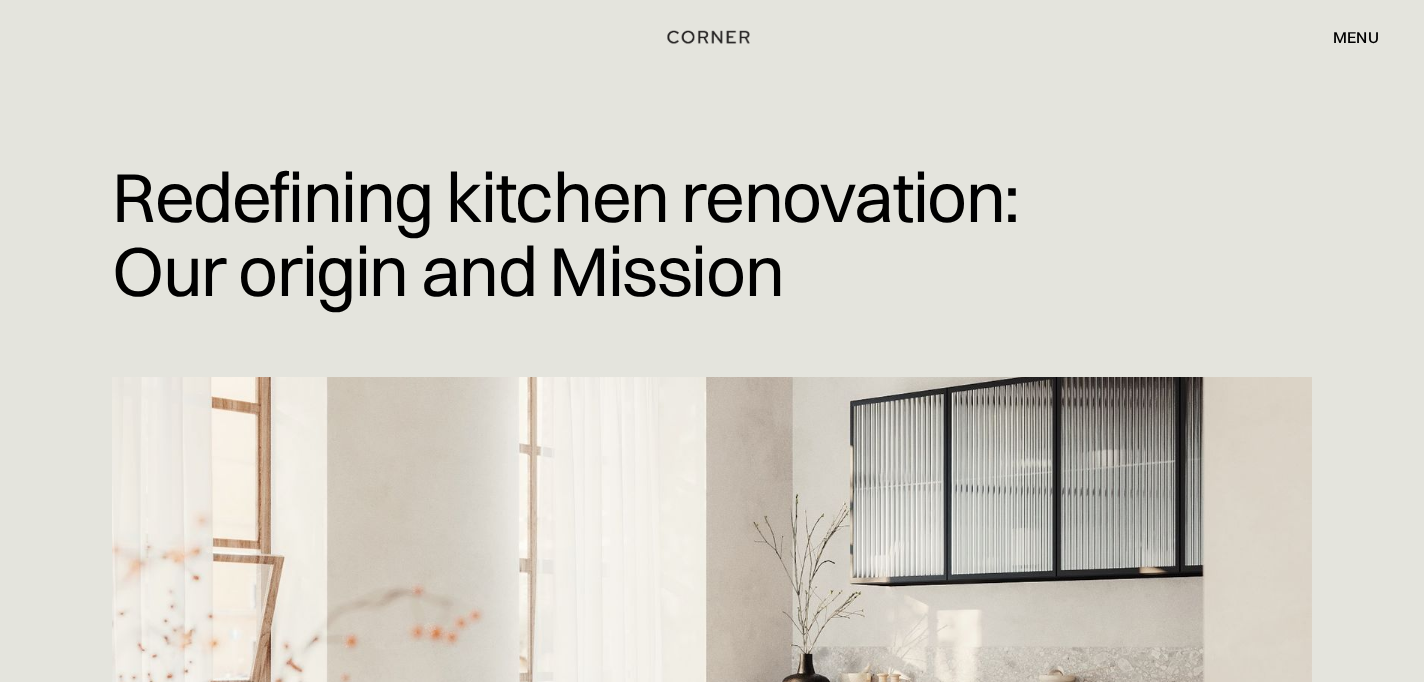 scroll, scrollTop: 0, scrollLeft: 0, axis: both 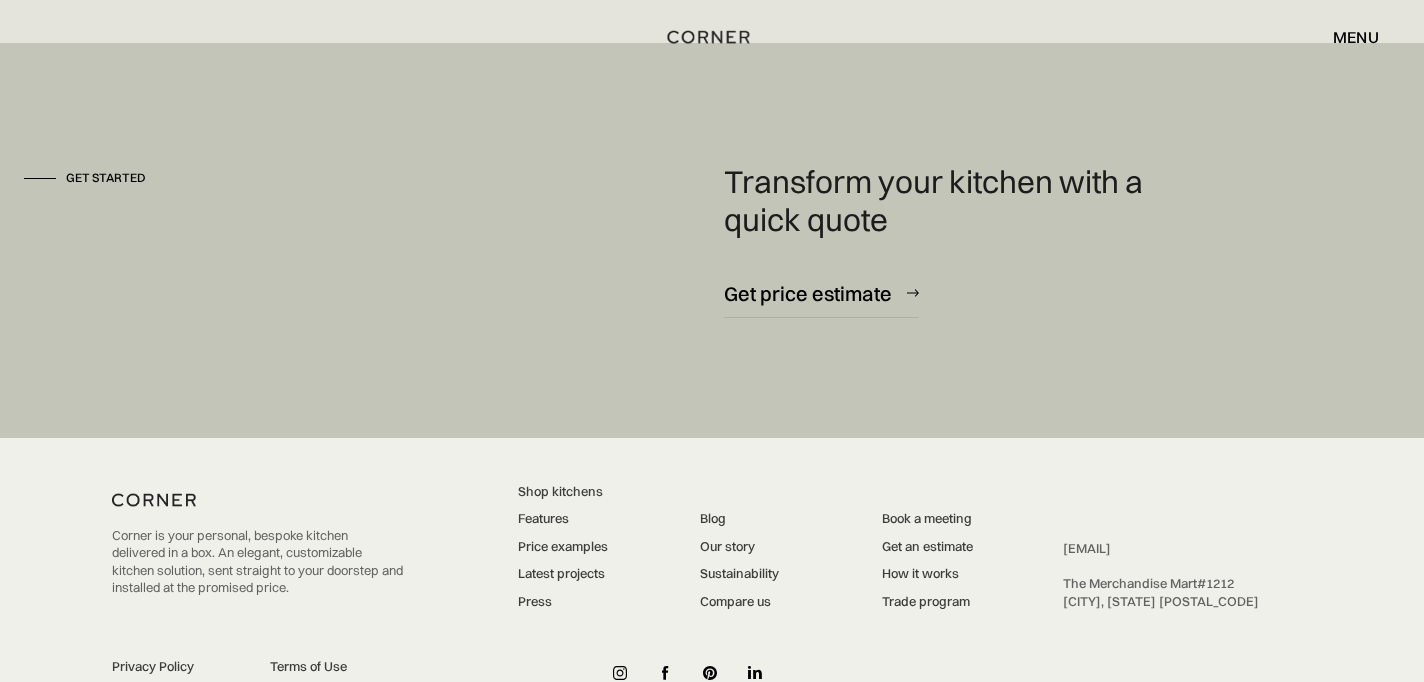 click on "Features" at bounding box center (563, 519) 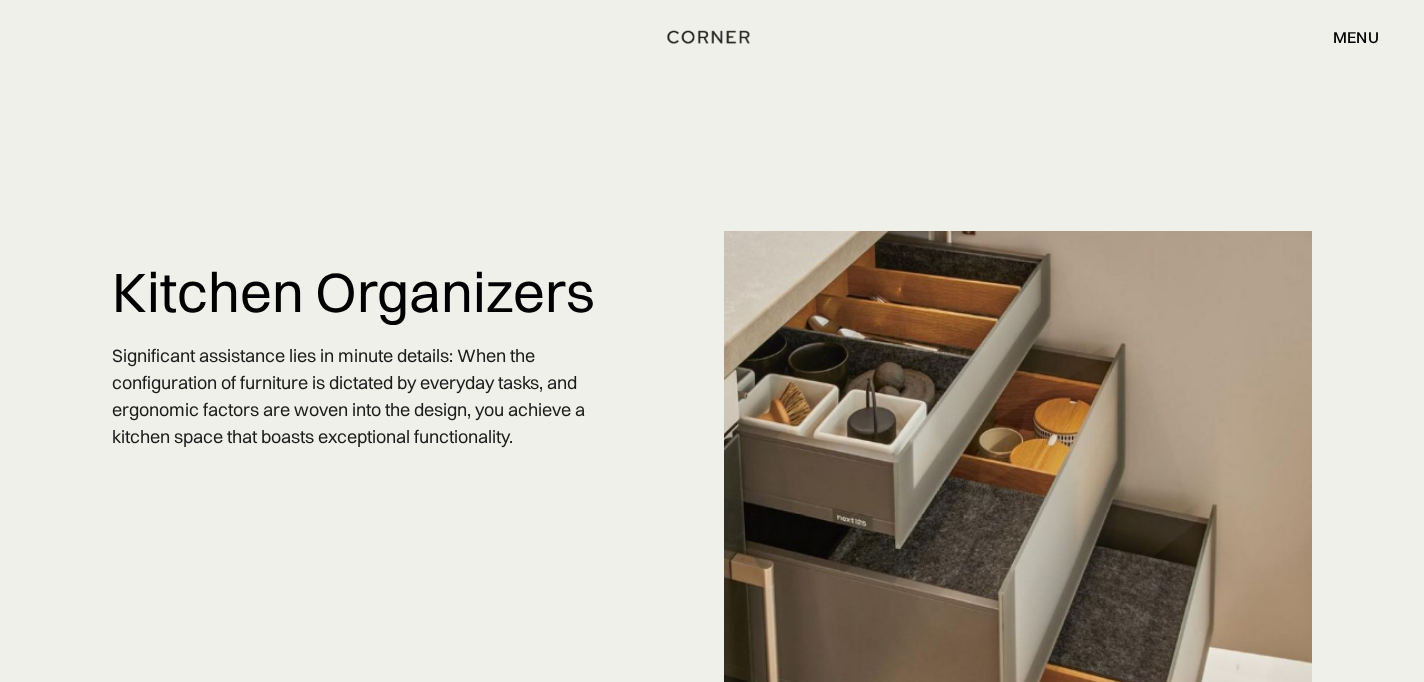 scroll, scrollTop: 0, scrollLeft: 0, axis: both 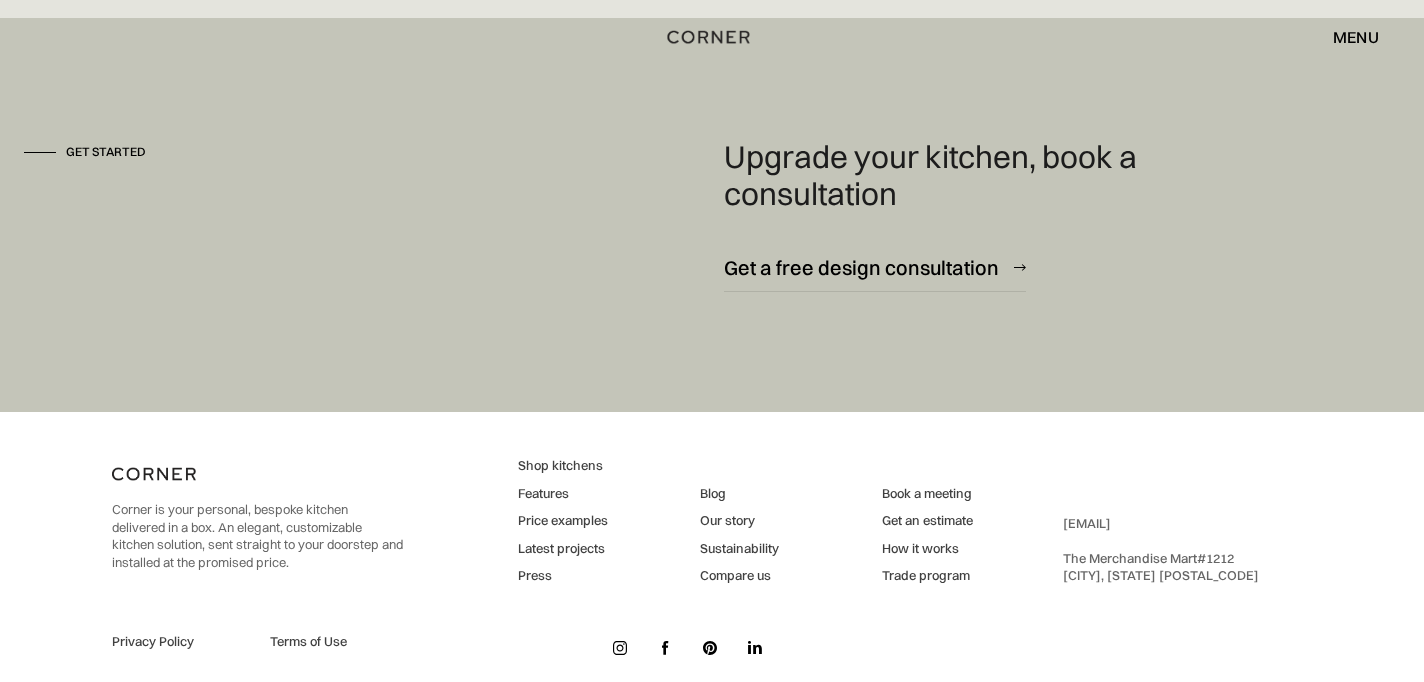 click on "Price examples" at bounding box center (563, 521) 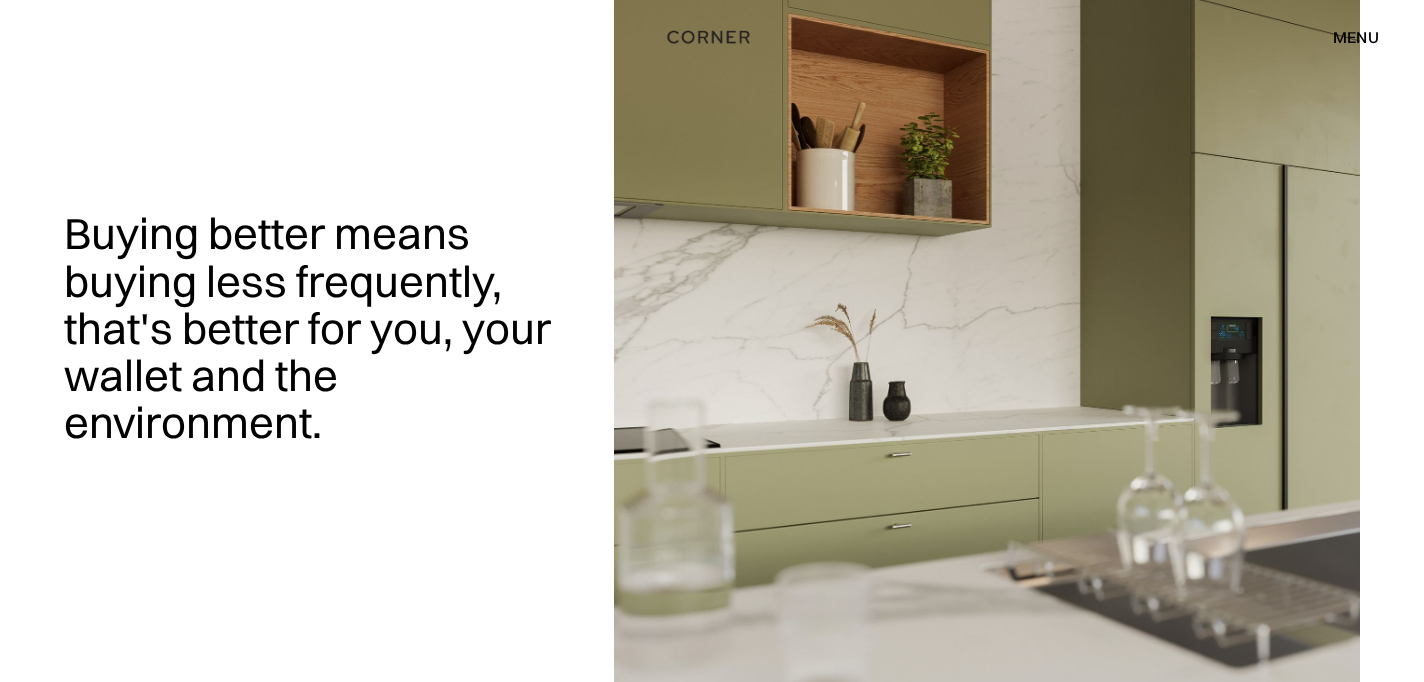 scroll, scrollTop: 0, scrollLeft: 0, axis: both 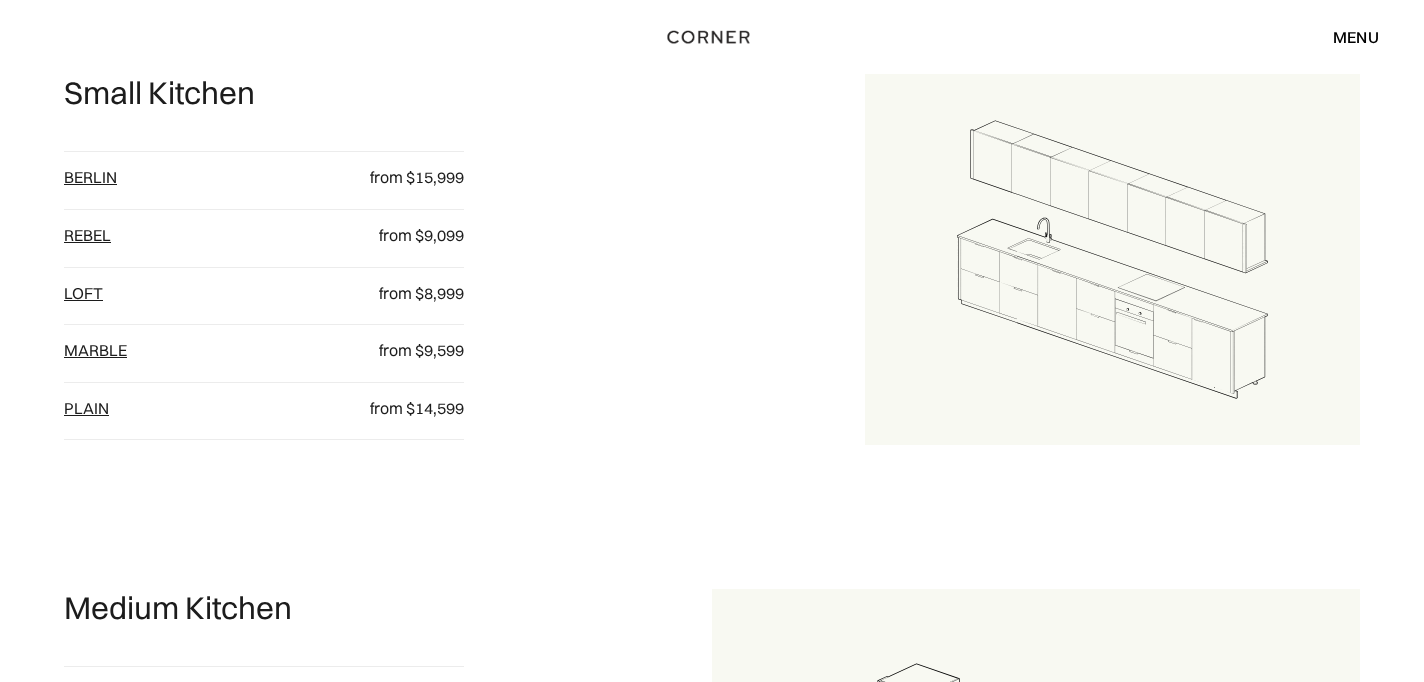 click on "Berlin" at bounding box center (90, 177) 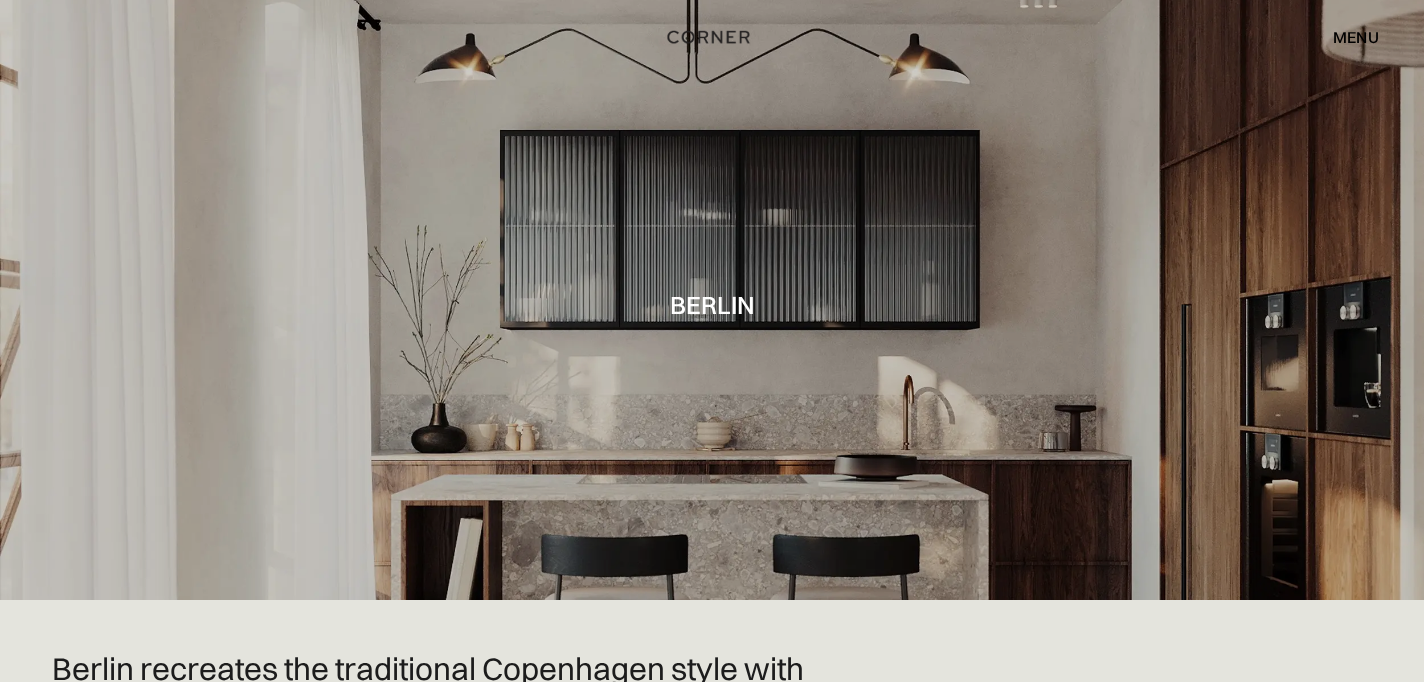 scroll, scrollTop: 0, scrollLeft: 0, axis: both 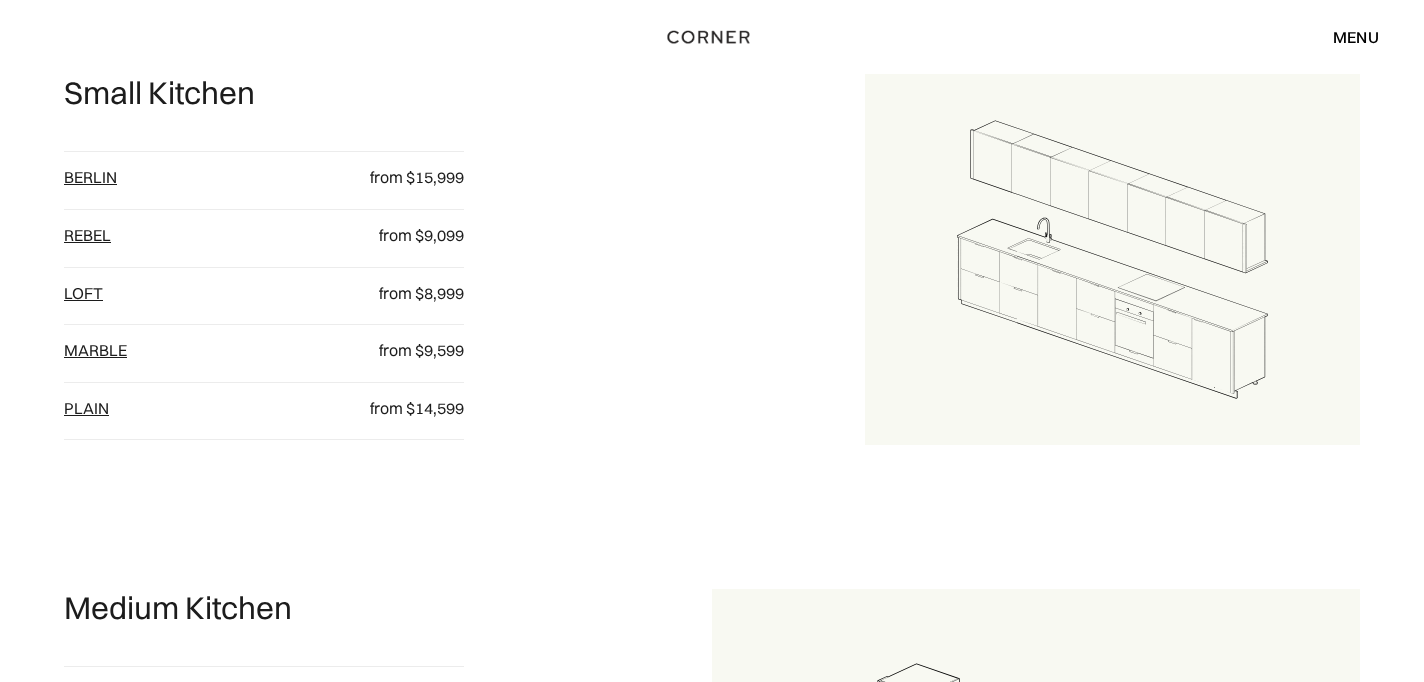 click on "plain" at bounding box center [86, 408] 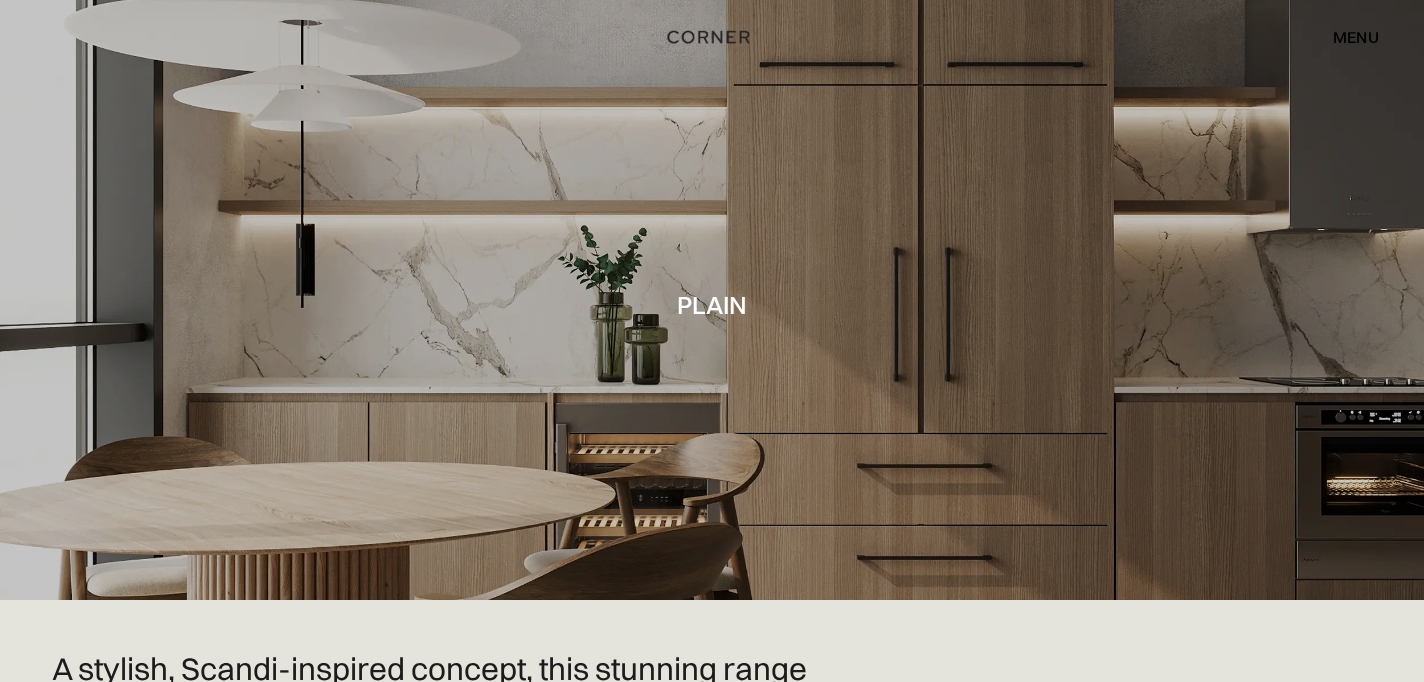 scroll, scrollTop: 0, scrollLeft: 0, axis: both 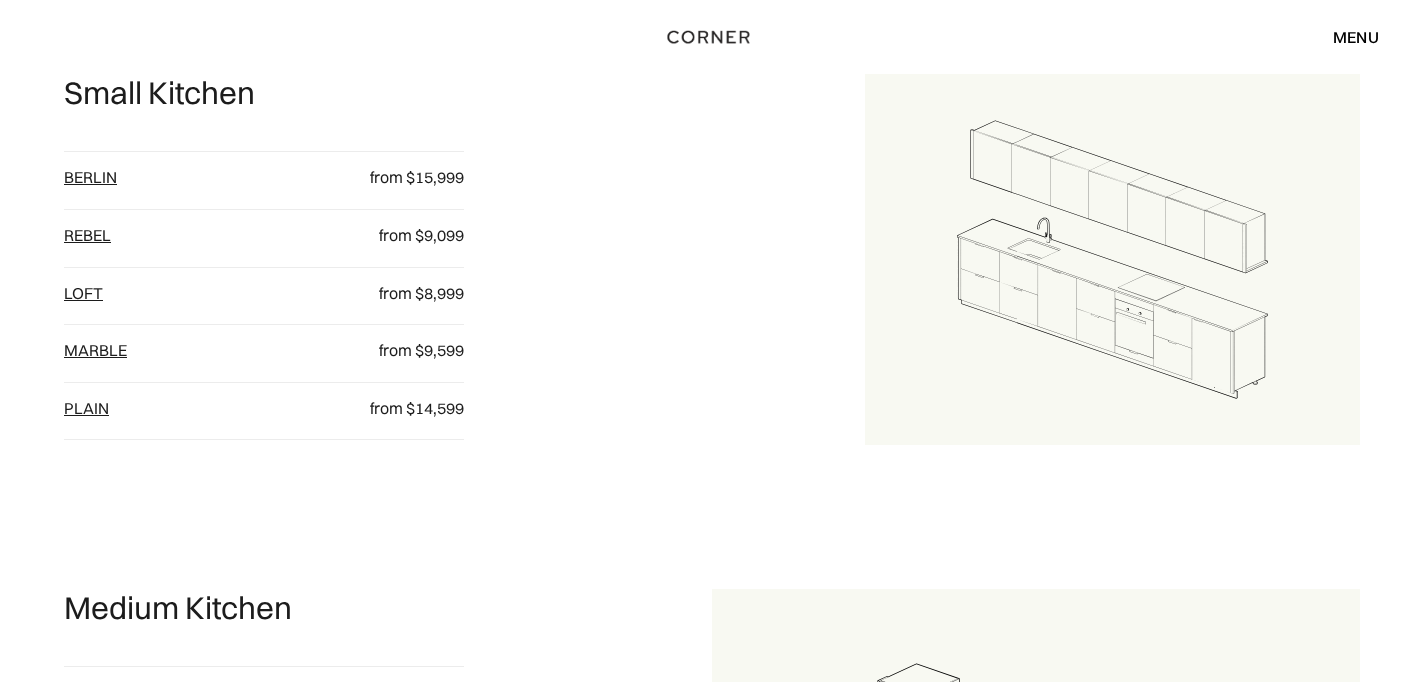click on "Marble" at bounding box center (95, 350) 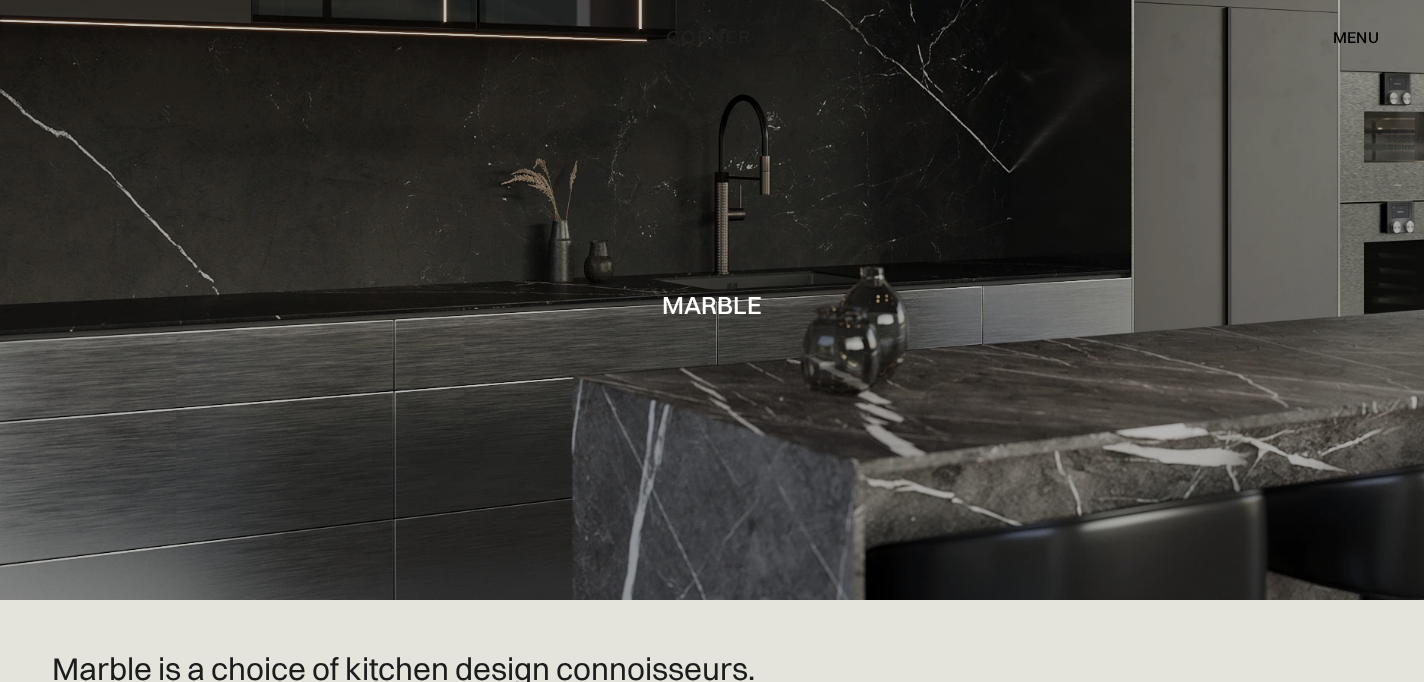 scroll, scrollTop: 0, scrollLeft: 0, axis: both 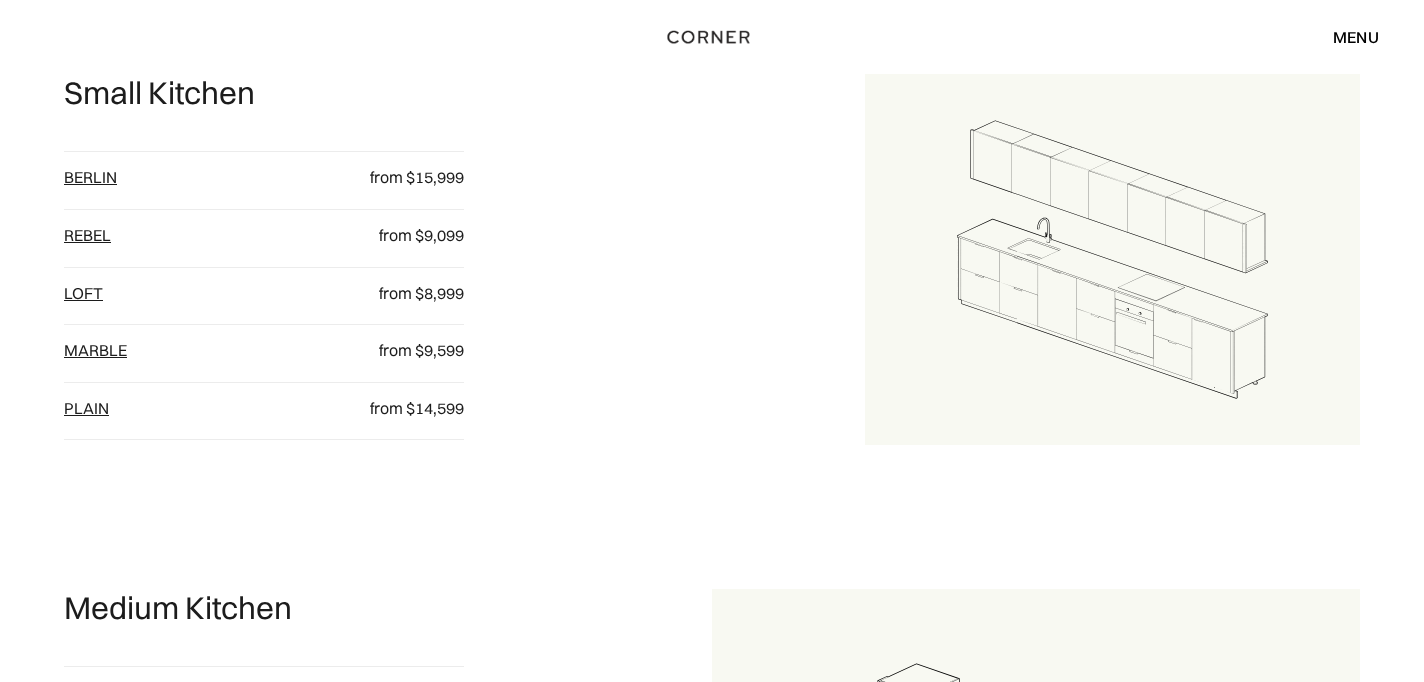 click on "loft" at bounding box center [83, 293] 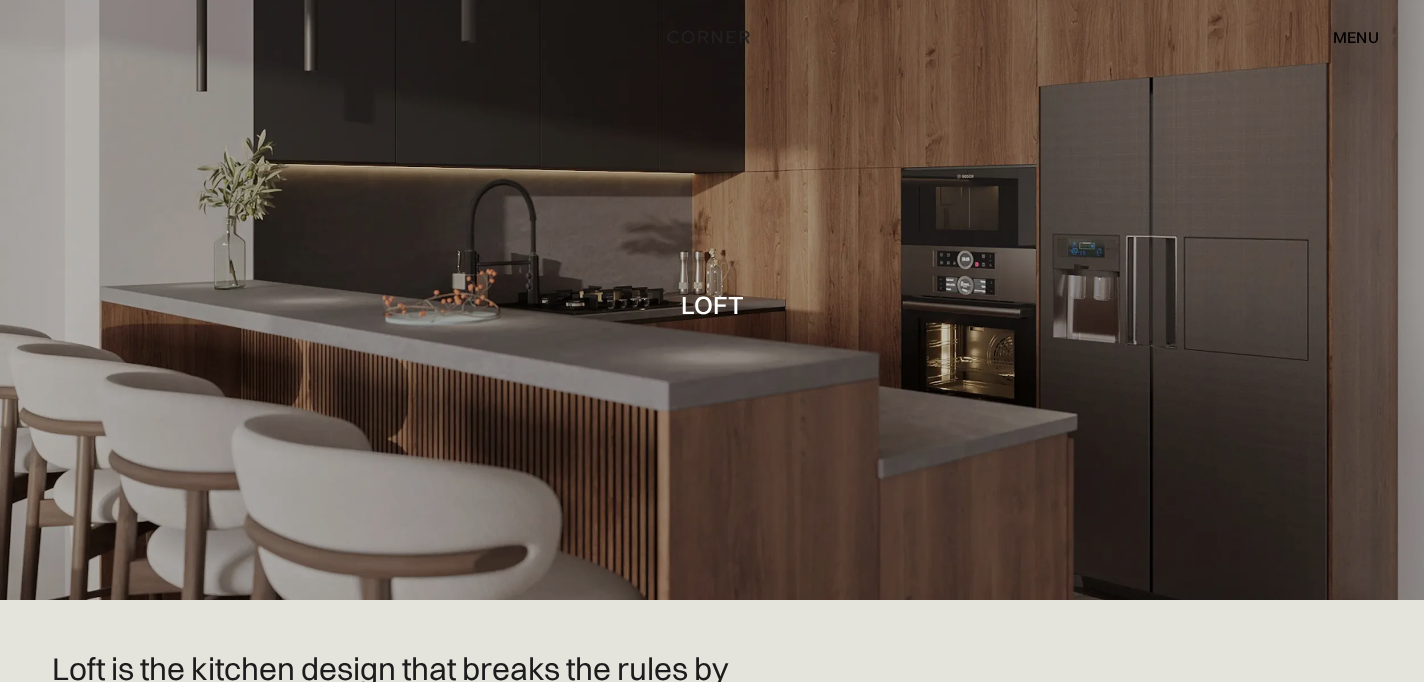 scroll, scrollTop: 0, scrollLeft: 0, axis: both 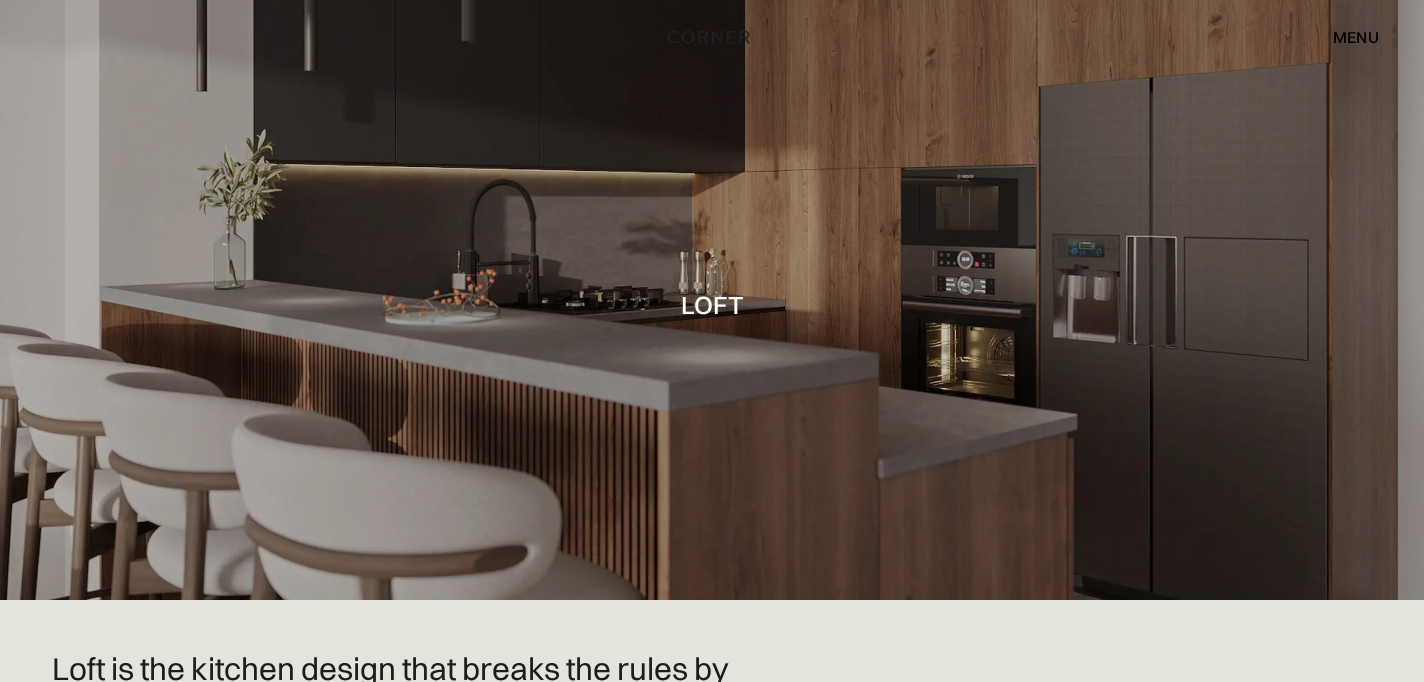 click on "menu" at bounding box center [1356, 37] 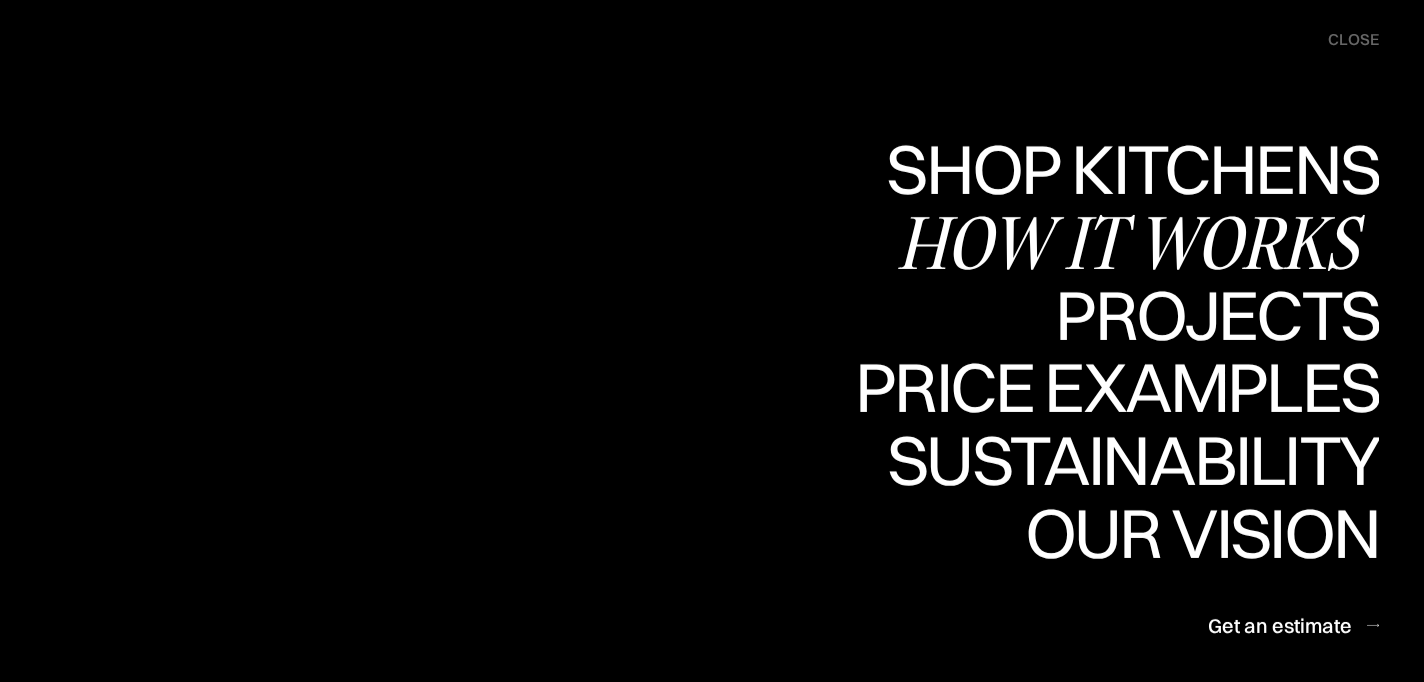 click on "How it works" at bounding box center [1138, 242] 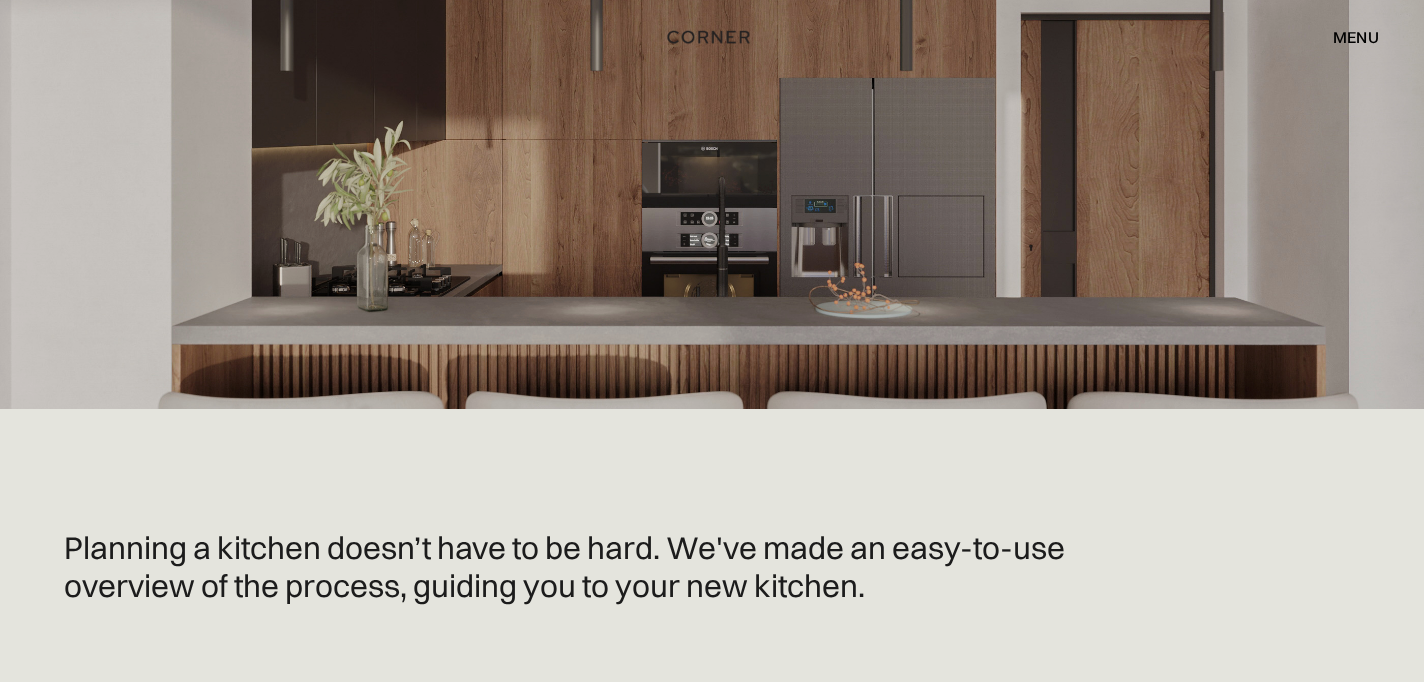scroll, scrollTop: 0, scrollLeft: 0, axis: both 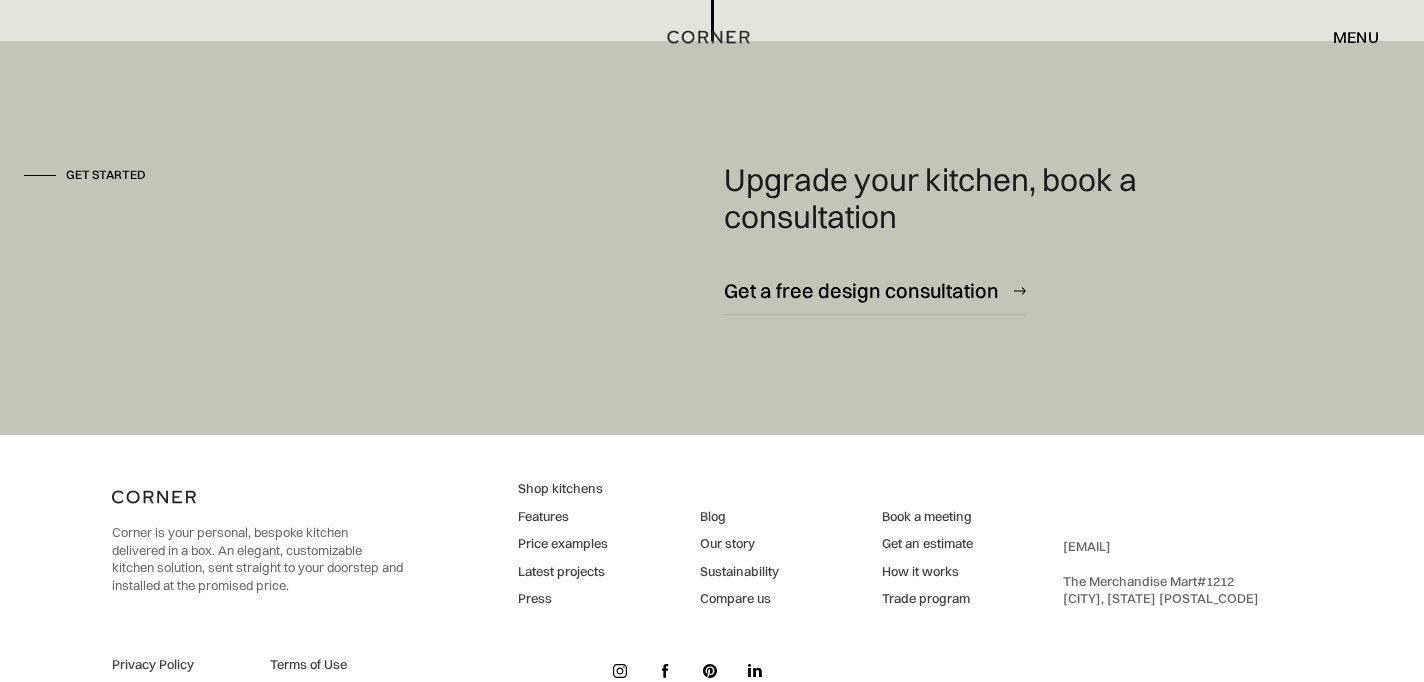 click on "Press" at bounding box center (563, 599) 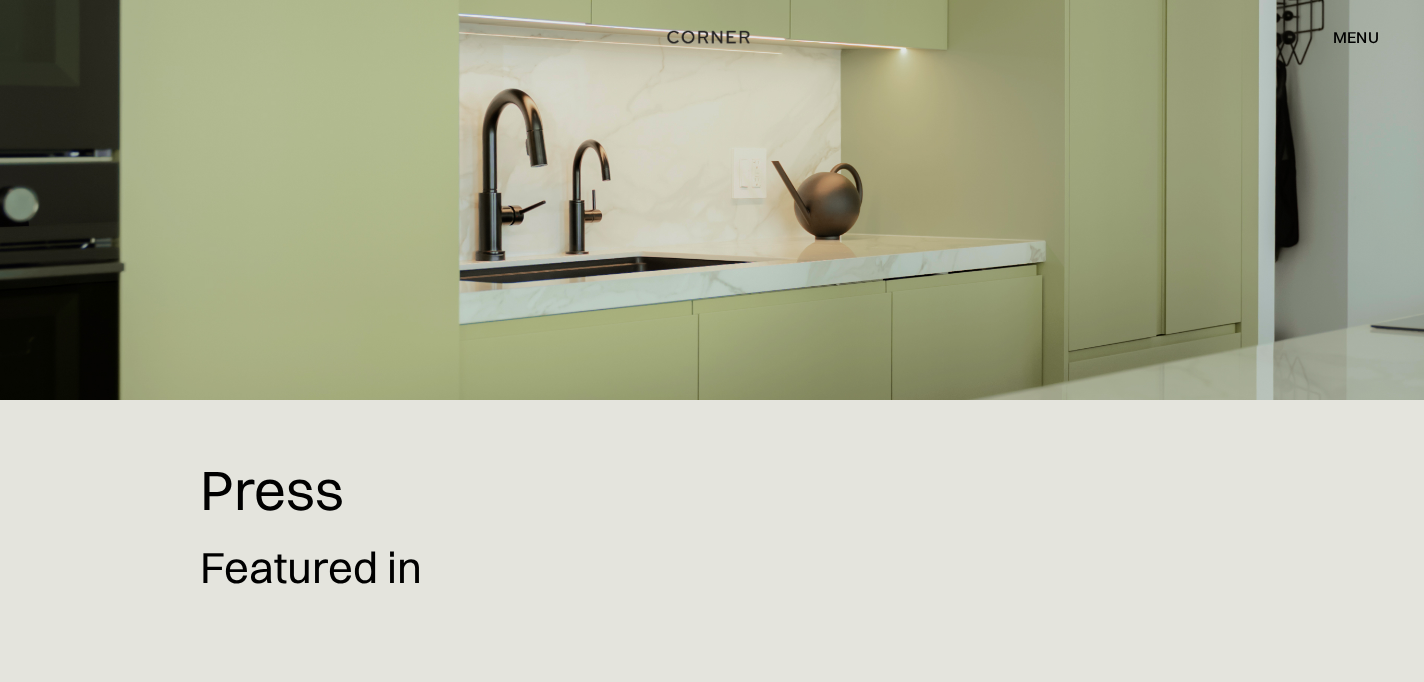 scroll, scrollTop: 0, scrollLeft: 0, axis: both 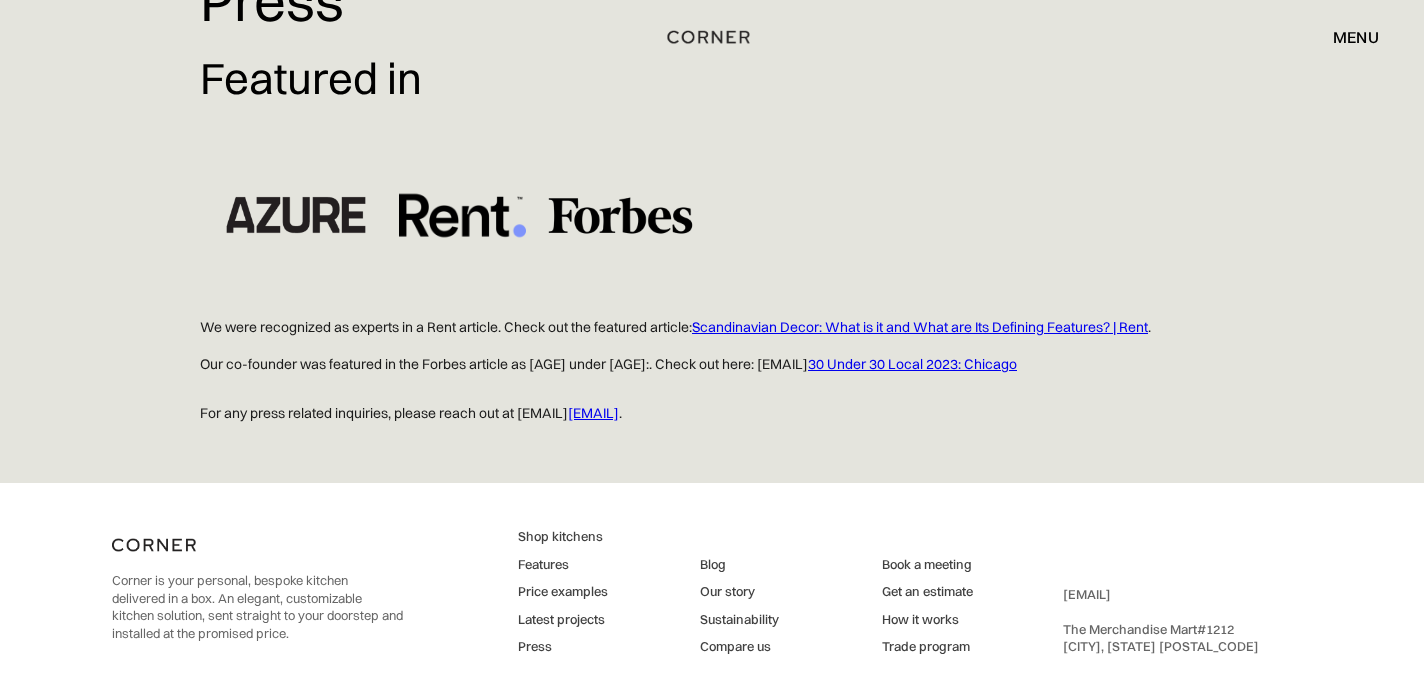 click on "Trade program" at bounding box center (927, 647) 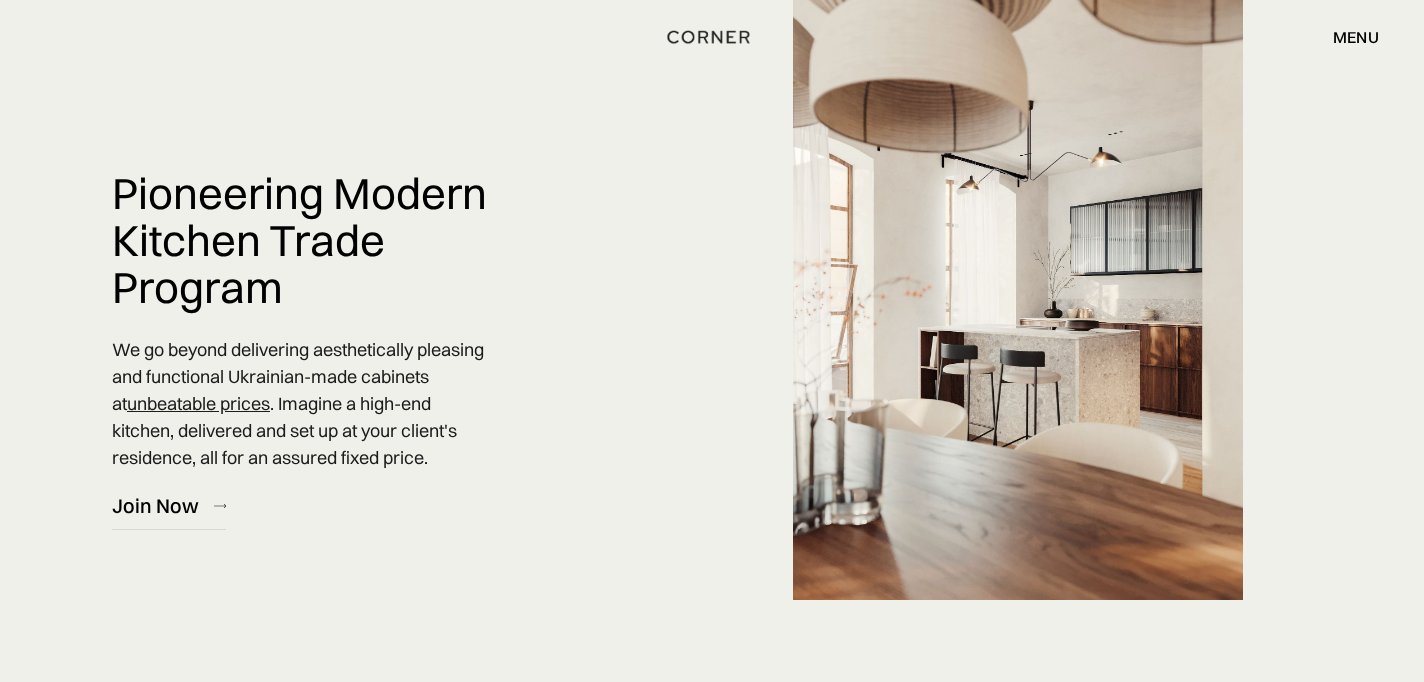 scroll, scrollTop: 0, scrollLeft: 0, axis: both 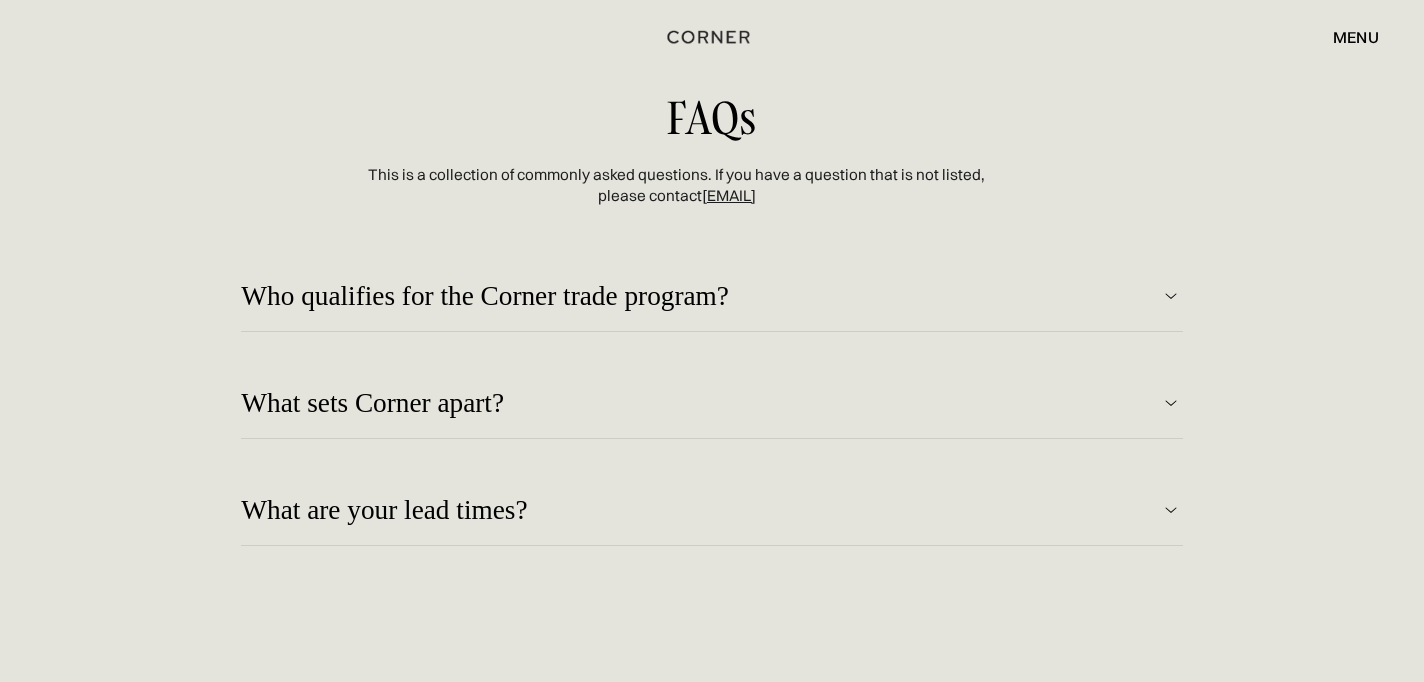 click at bounding box center [1171, 403] 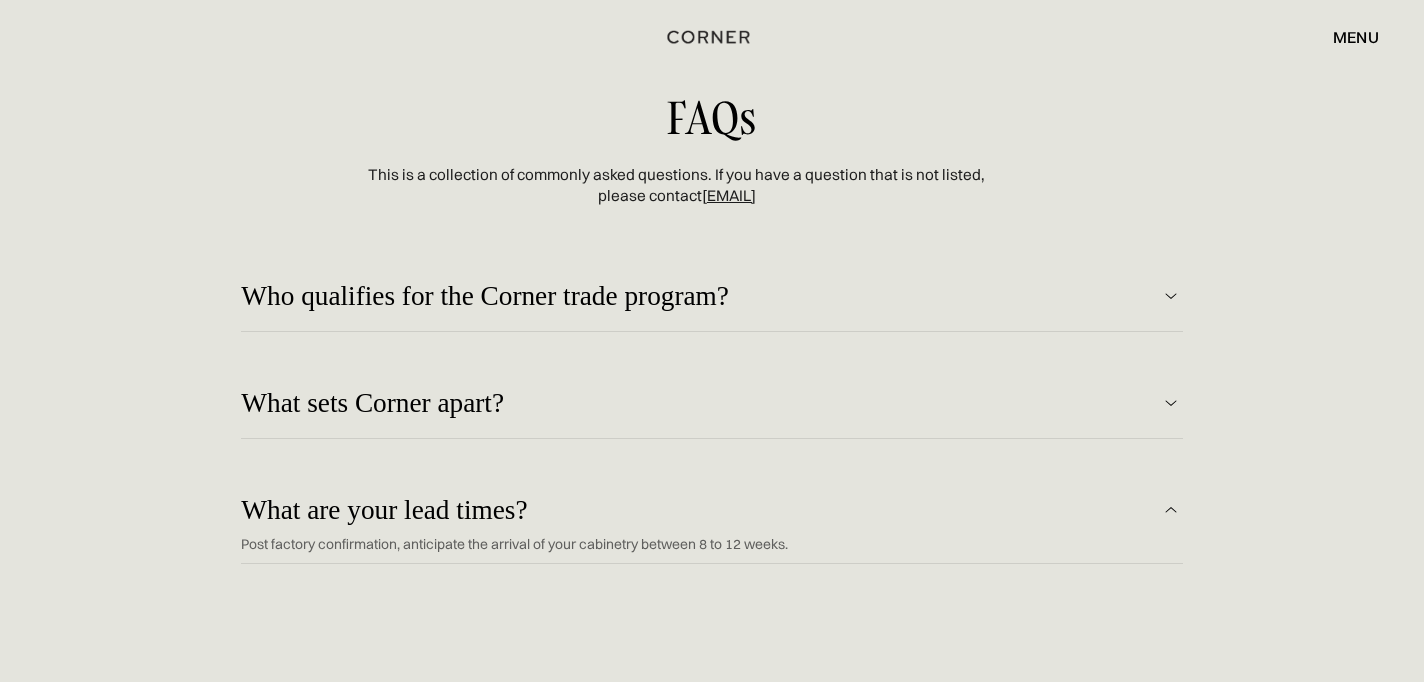 click at bounding box center (1171, 403) 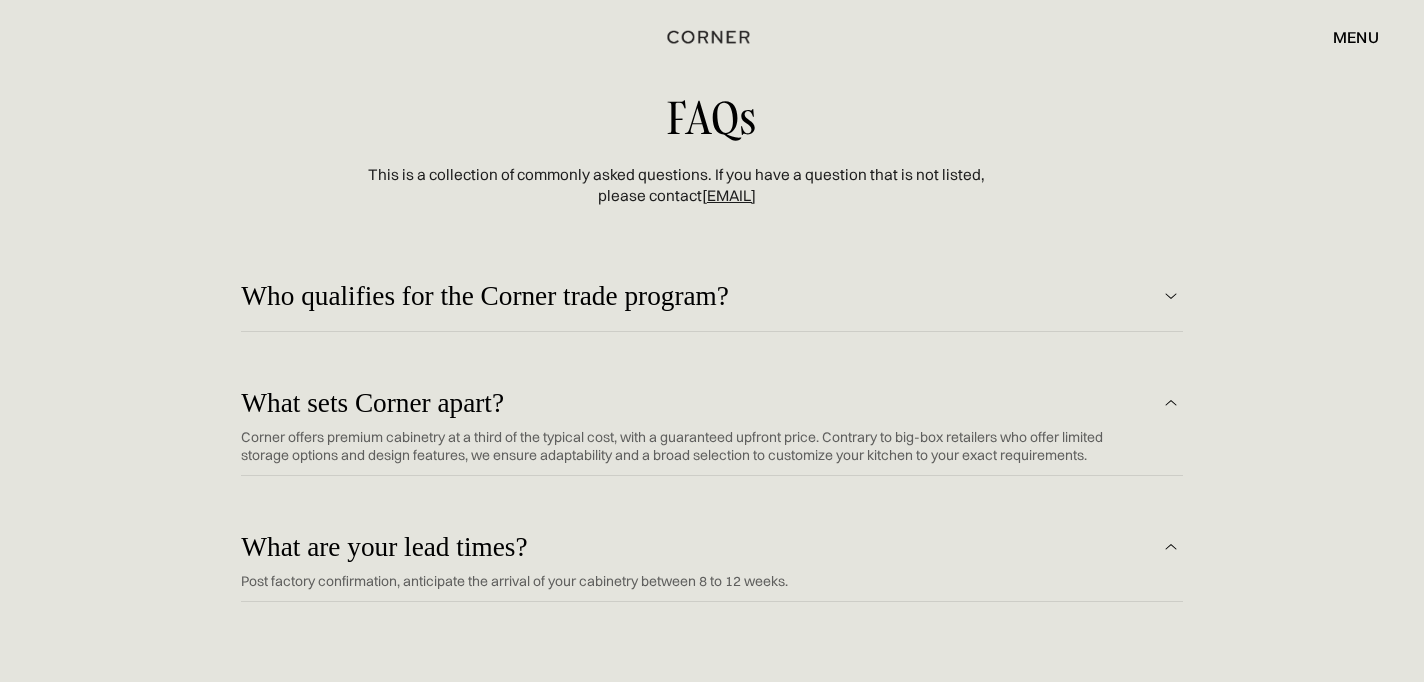 click at bounding box center (1171, 296) 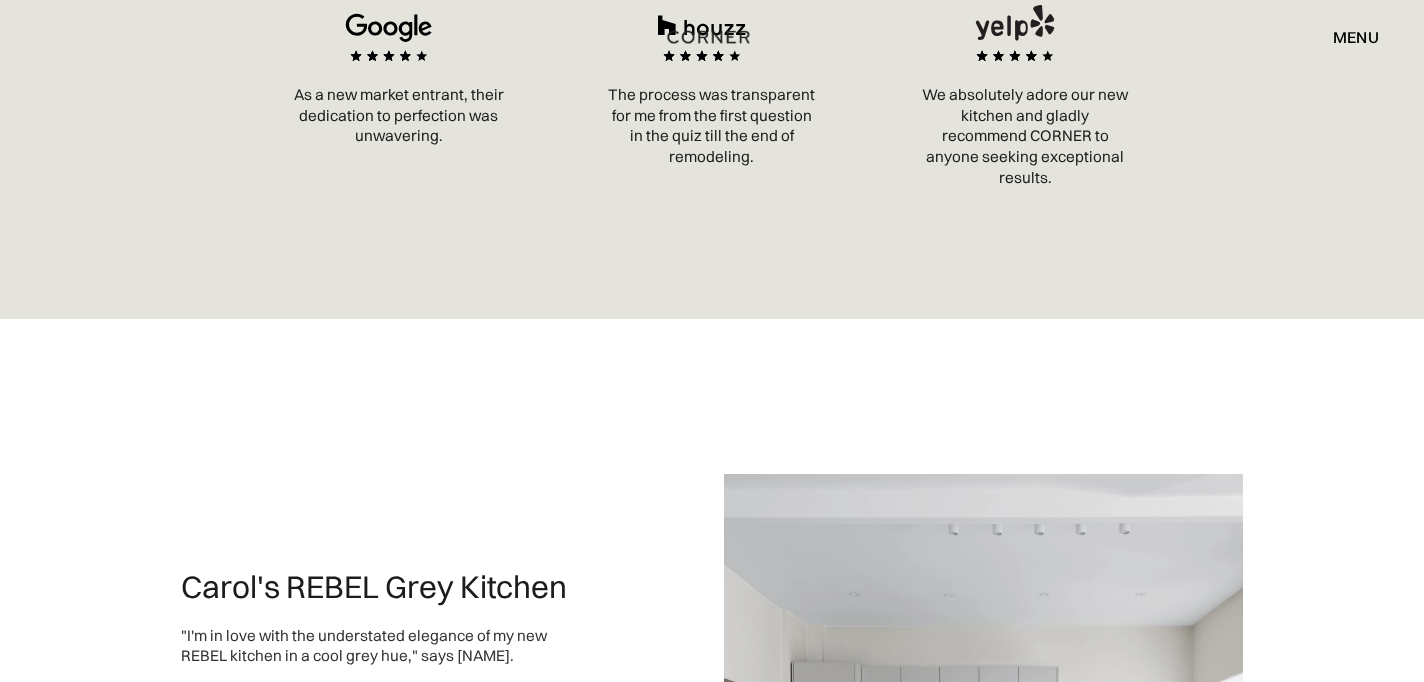 scroll, scrollTop: 2078, scrollLeft: 0, axis: vertical 